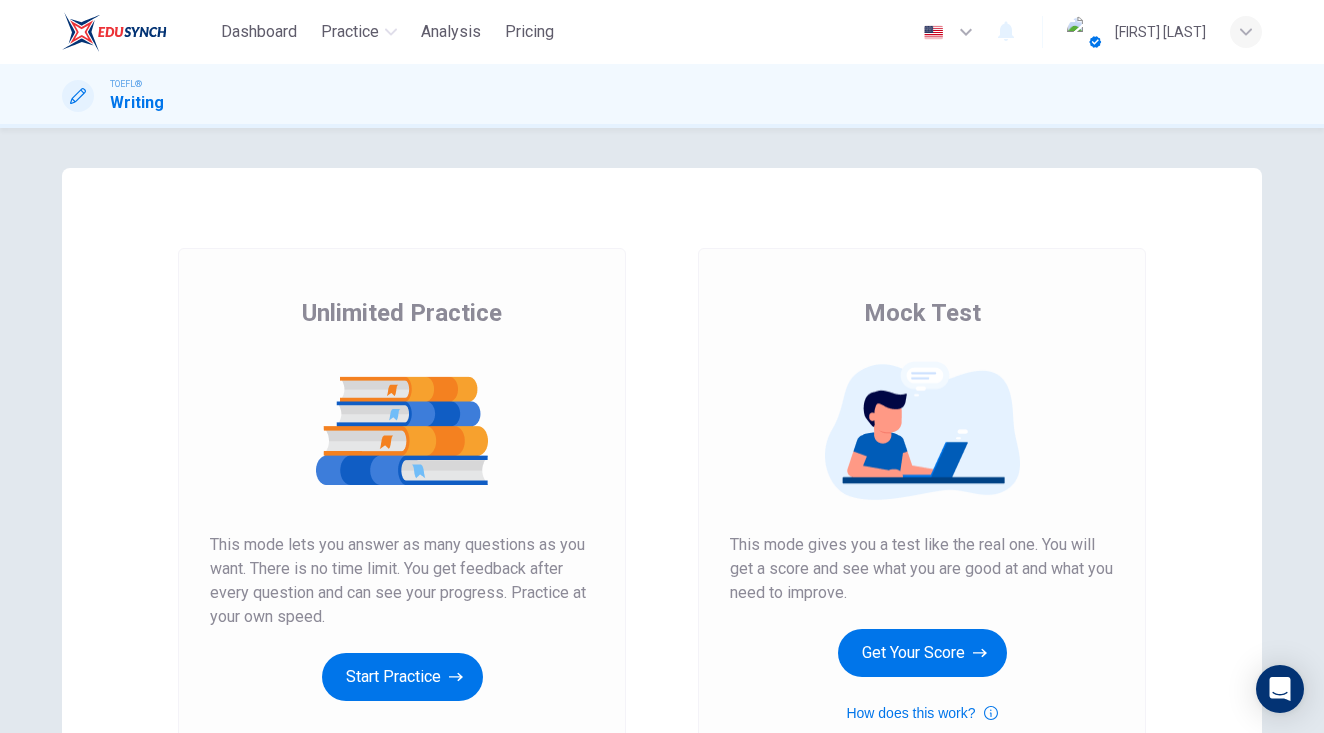 scroll, scrollTop: 0, scrollLeft: 0, axis: both 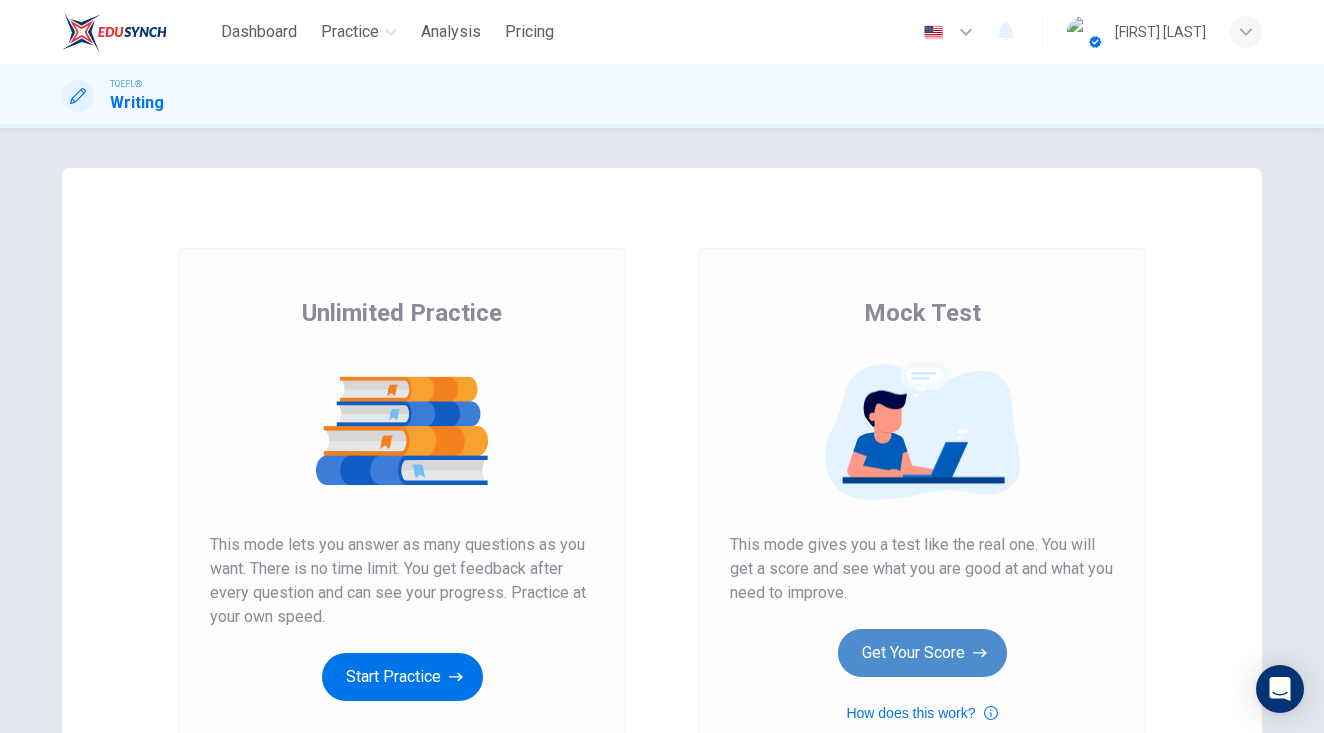 click on "Get Your Score" at bounding box center [402, 677] 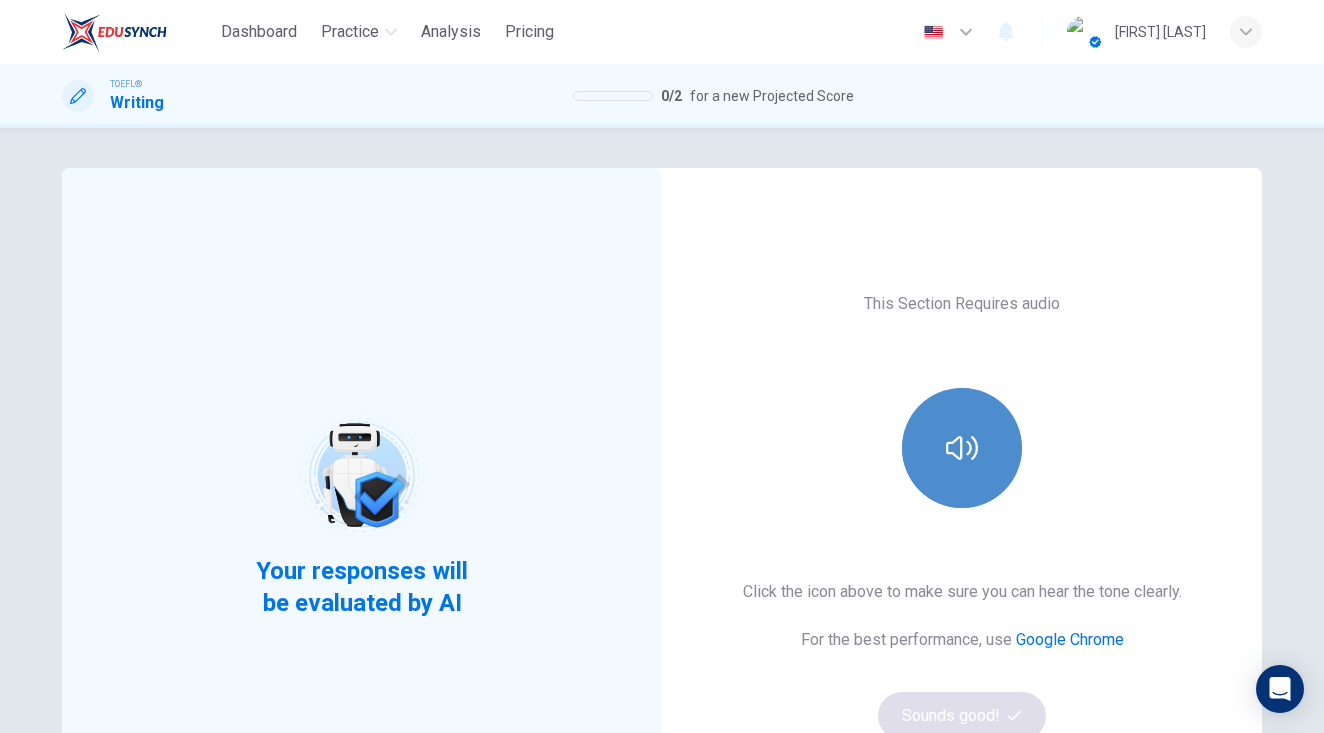 click at bounding box center [962, 448] 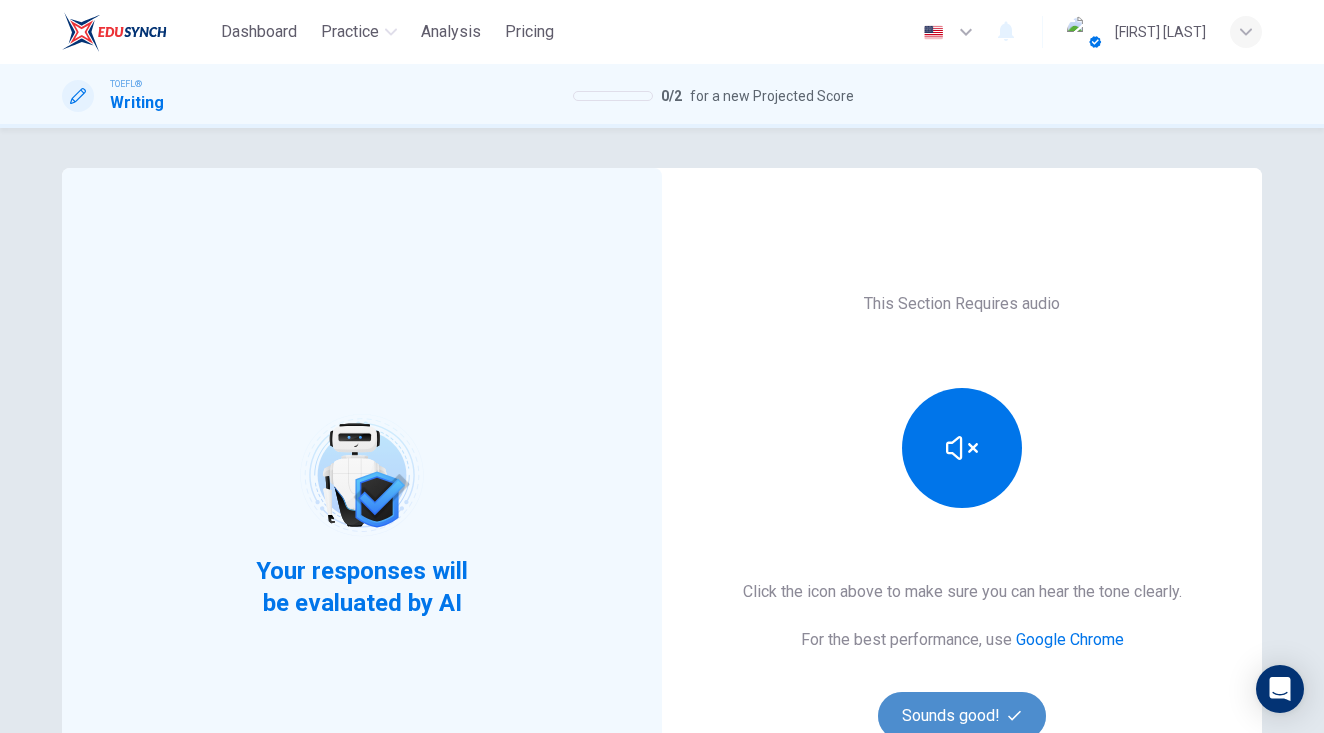 click on "Sounds good!" at bounding box center (962, 716) 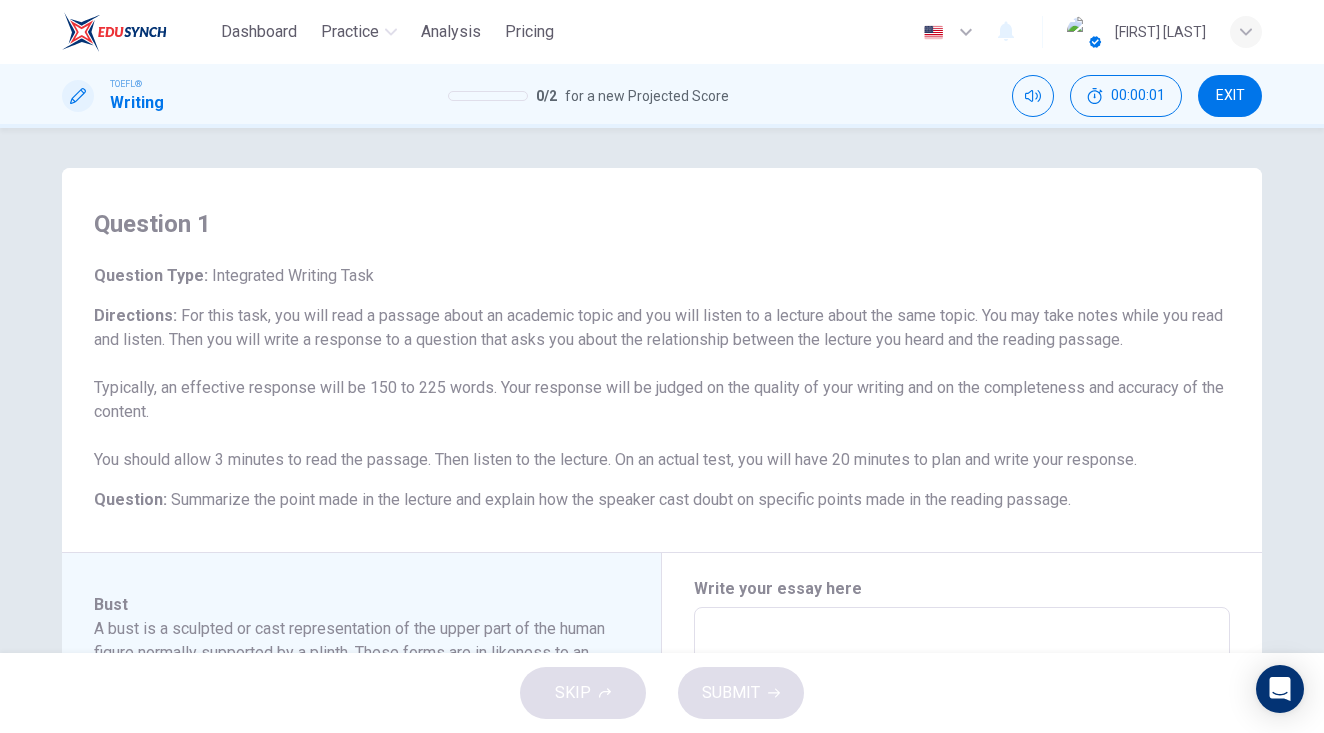 click on "Directions :   For this task, you will read a passage about an academic topic and you will listen to a lecture about the same topic. You may take notes while you read and listen. Then you will write a response to a question that asks you about the relationship between the lecture you heard and the reading passage. Typically, an effective response will be 150 to 225 words. Your response will be judged on the quality of your writing and on the completeness and accuracy of the content. You should allow 3 minutes to read the passage. Then listen to the lecture. On an actual test, you will have 20 minutes to plan and write your response." at bounding box center [662, 388] 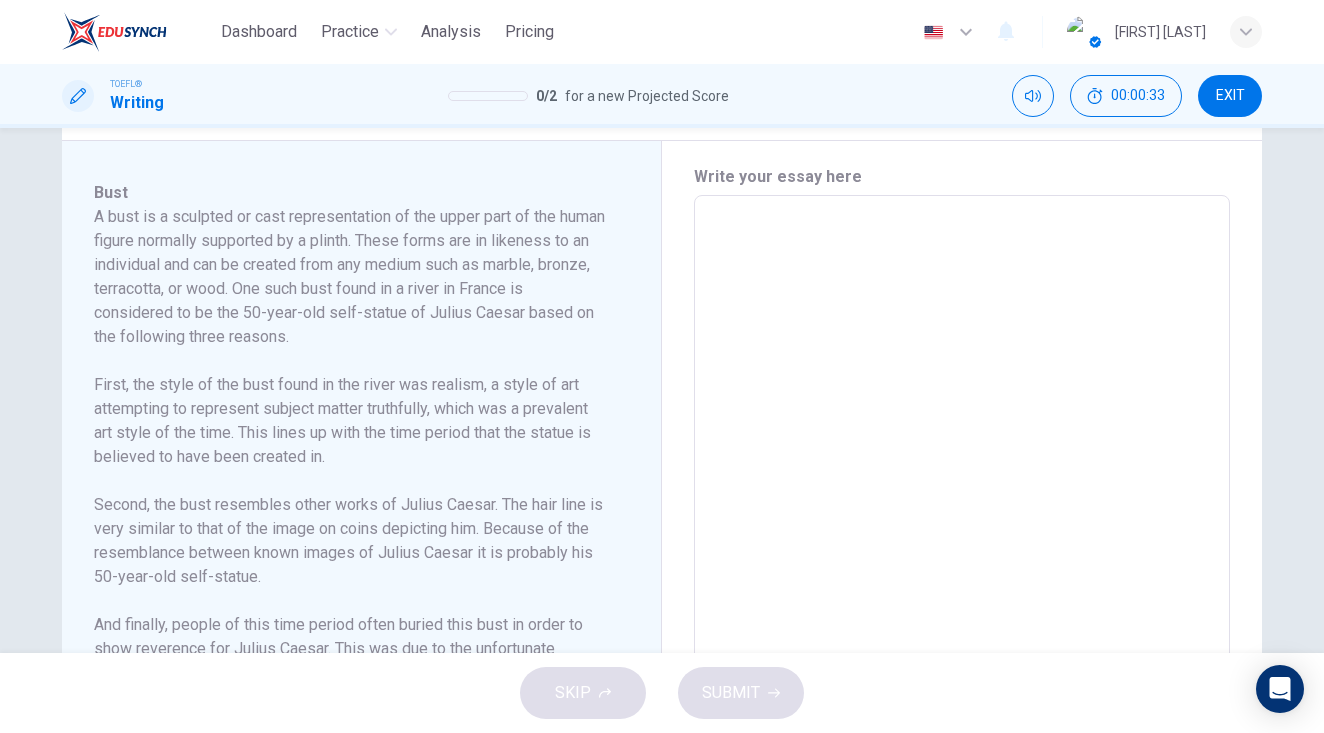 scroll, scrollTop: 413, scrollLeft: 0, axis: vertical 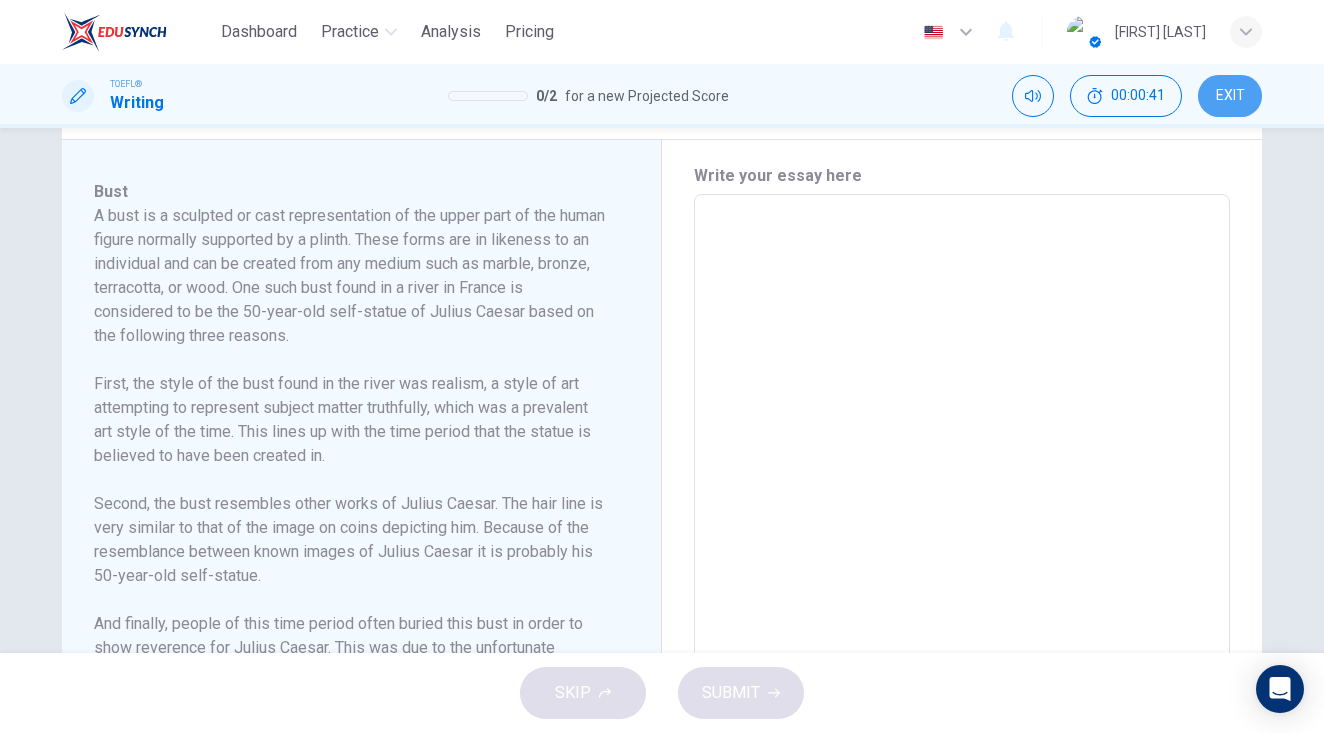 click on "EXIT" at bounding box center (1230, 96) 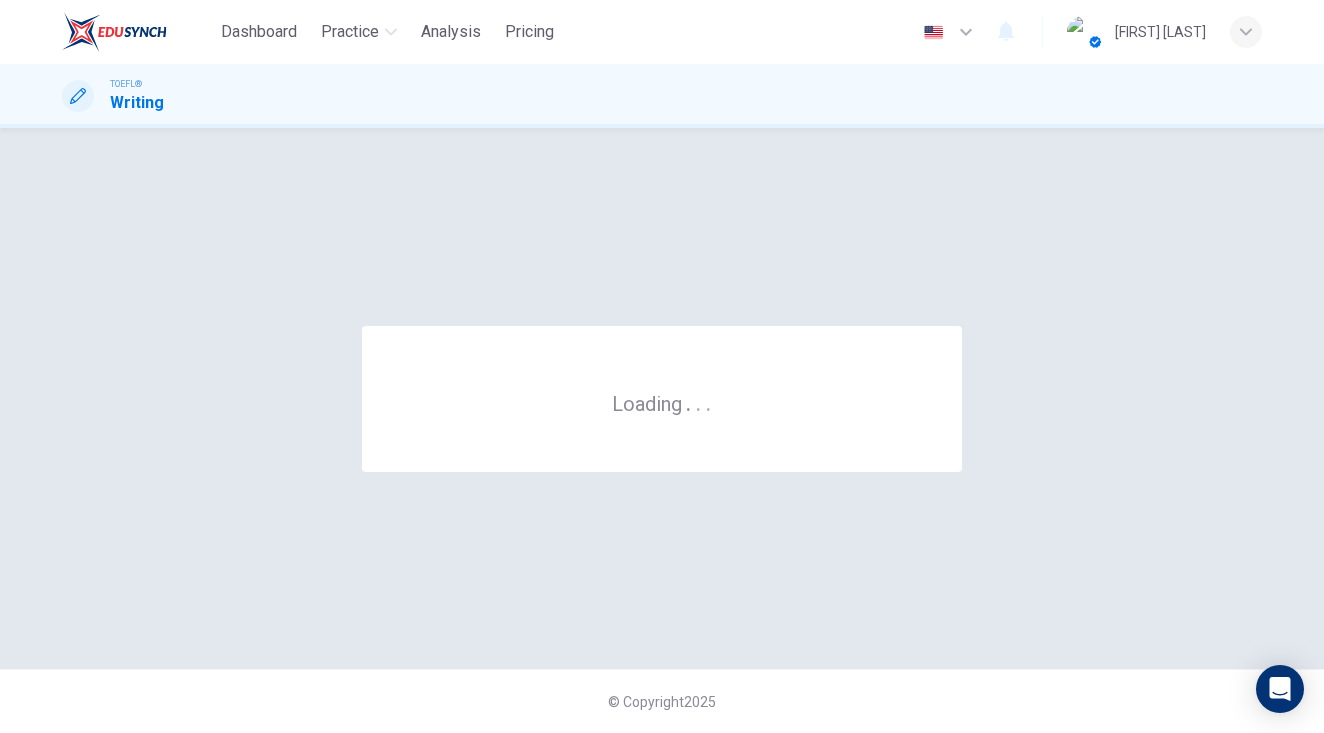 scroll, scrollTop: 0, scrollLeft: 0, axis: both 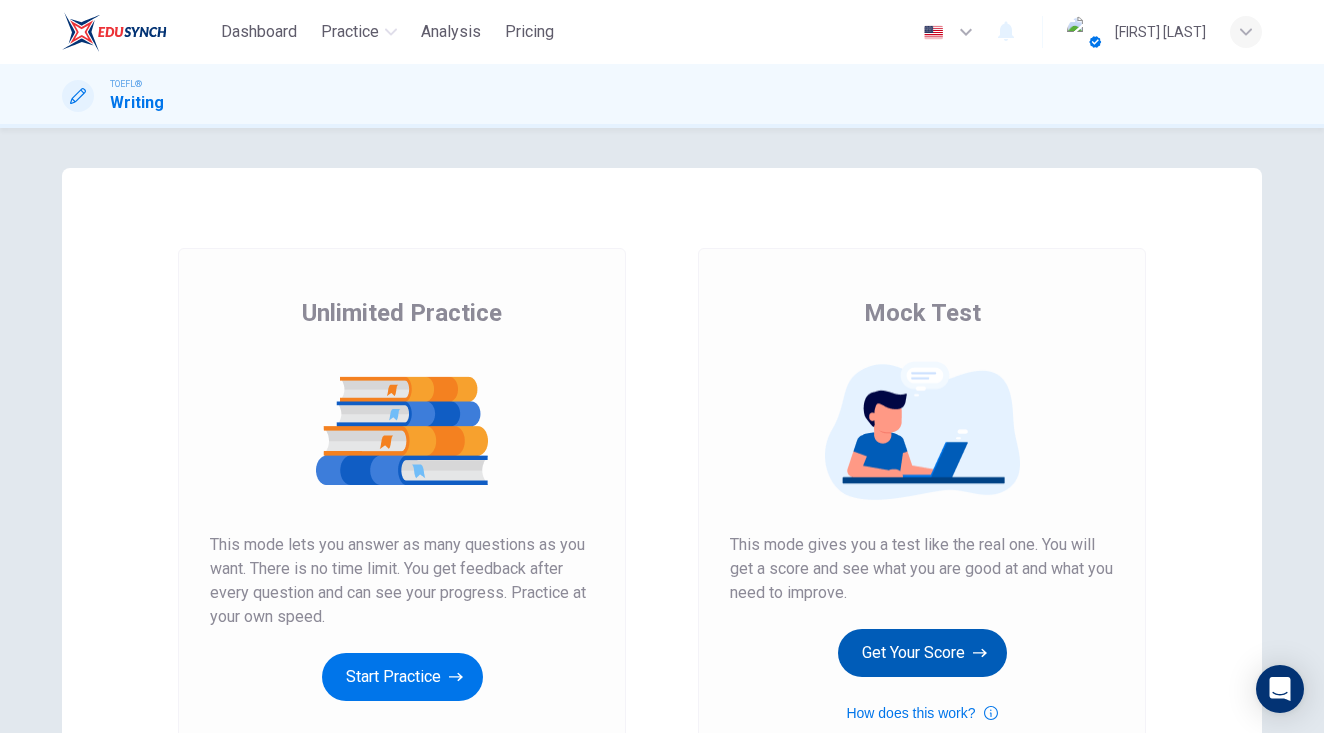 click on "Get Your Score" at bounding box center [402, 677] 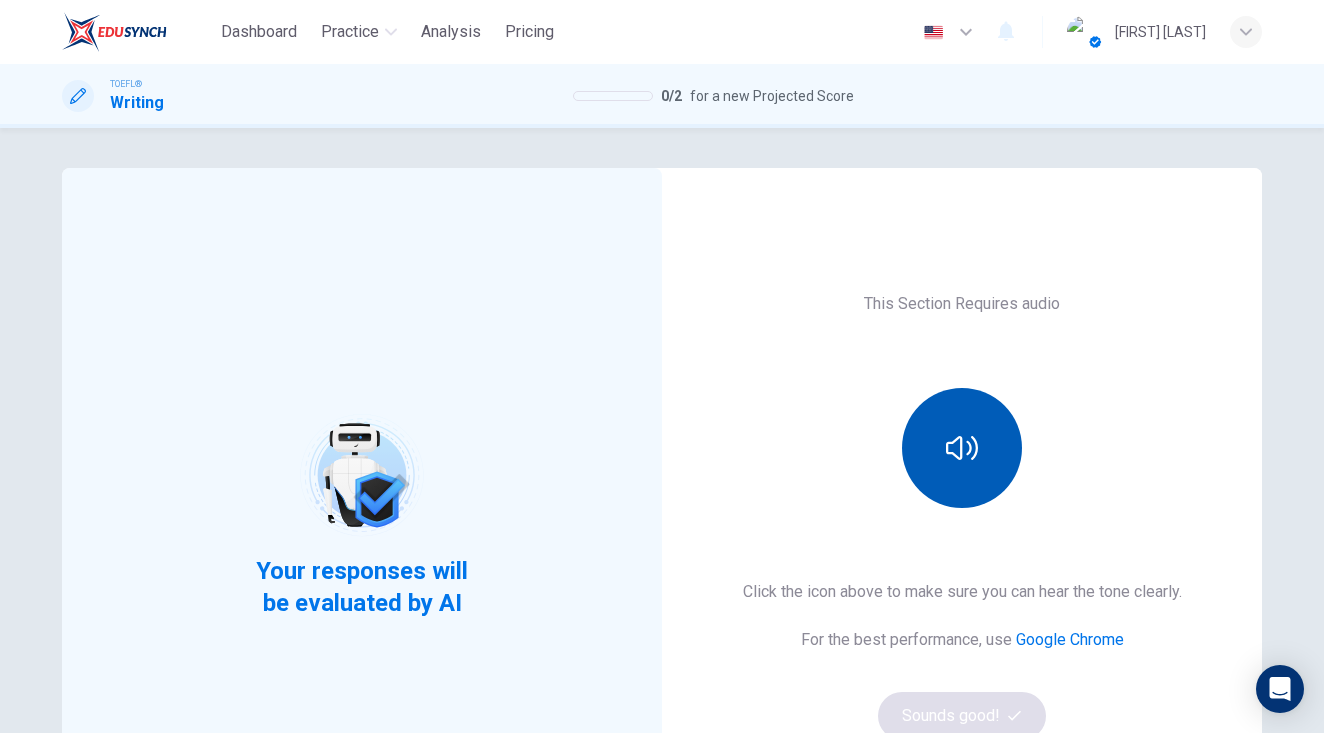 click at bounding box center [962, 448] 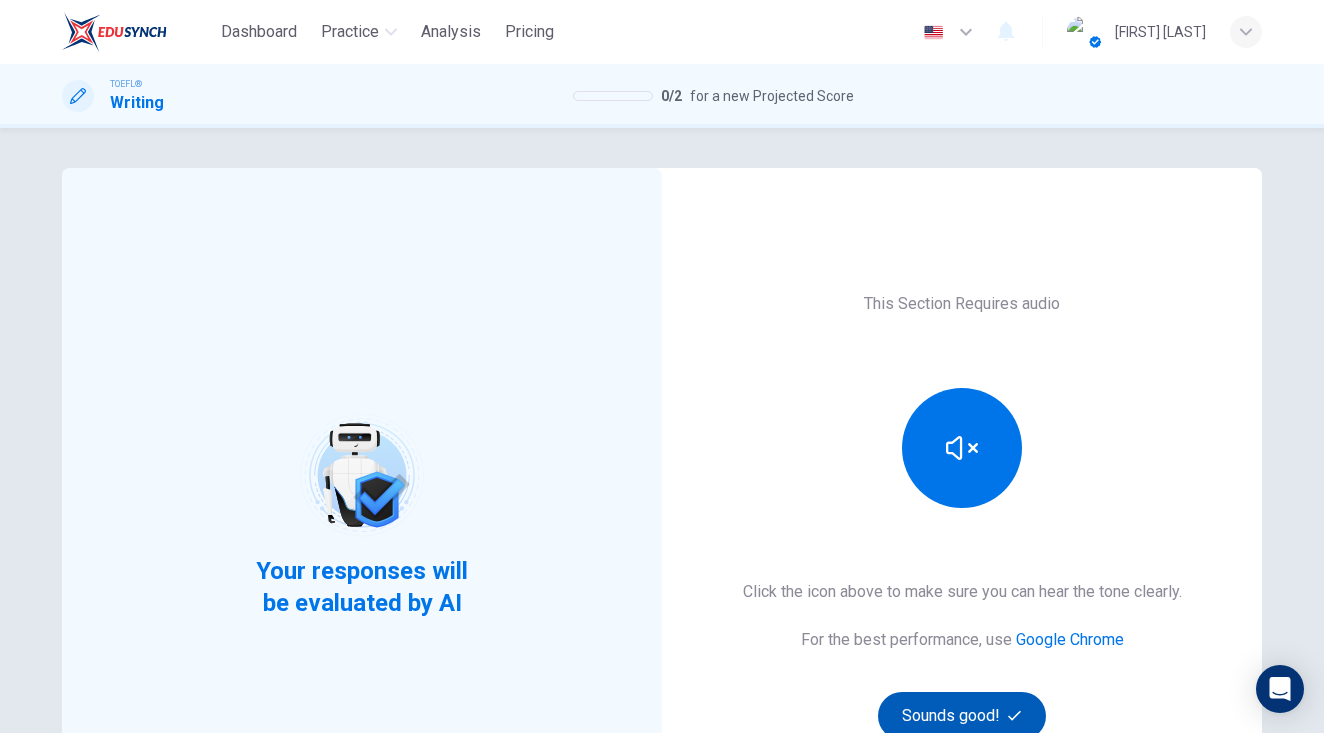 click on "Sounds good!" at bounding box center [962, 716] 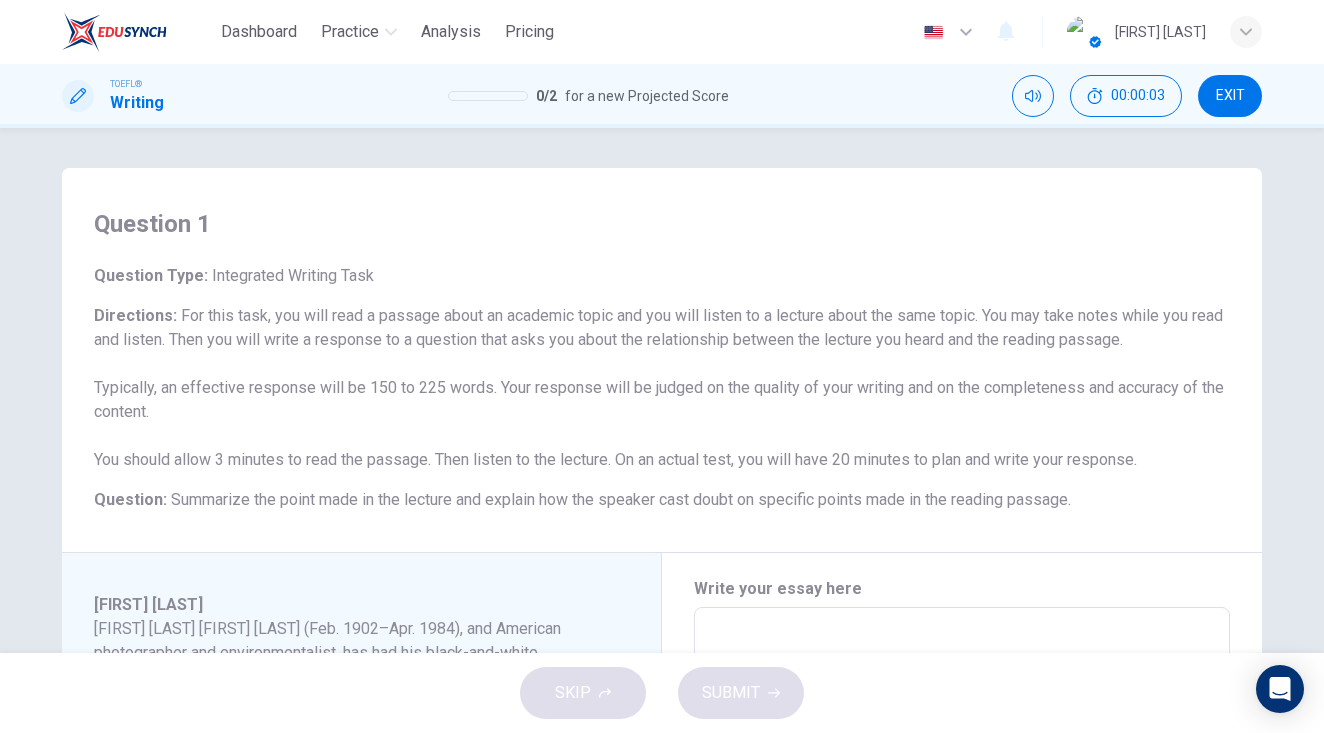 click on "Question   1 Question Type :   Integrated Writing Task Directions :   For this task, you will read a passage about an academic topic and you will listen to a lecture about the same topic. You may take notes while you read and listen. Then you will write a response to a question that asks you about the relationship between the lecture you heard and the reading passage. Typically, an effective response will be 150 to 225 words. Your response will be judged on the quality of your writing and on the completeness and accuracy of the content. You should allow 3 minutes to read the passage. Then listen to the lecture. On an actual test, you will have 20 minutes to plan and write your response. Question :     Summarize the point made in the lecture and explain how the speaker cast doubt on specific points made in the reading passage." at bounding box center [662, 360] 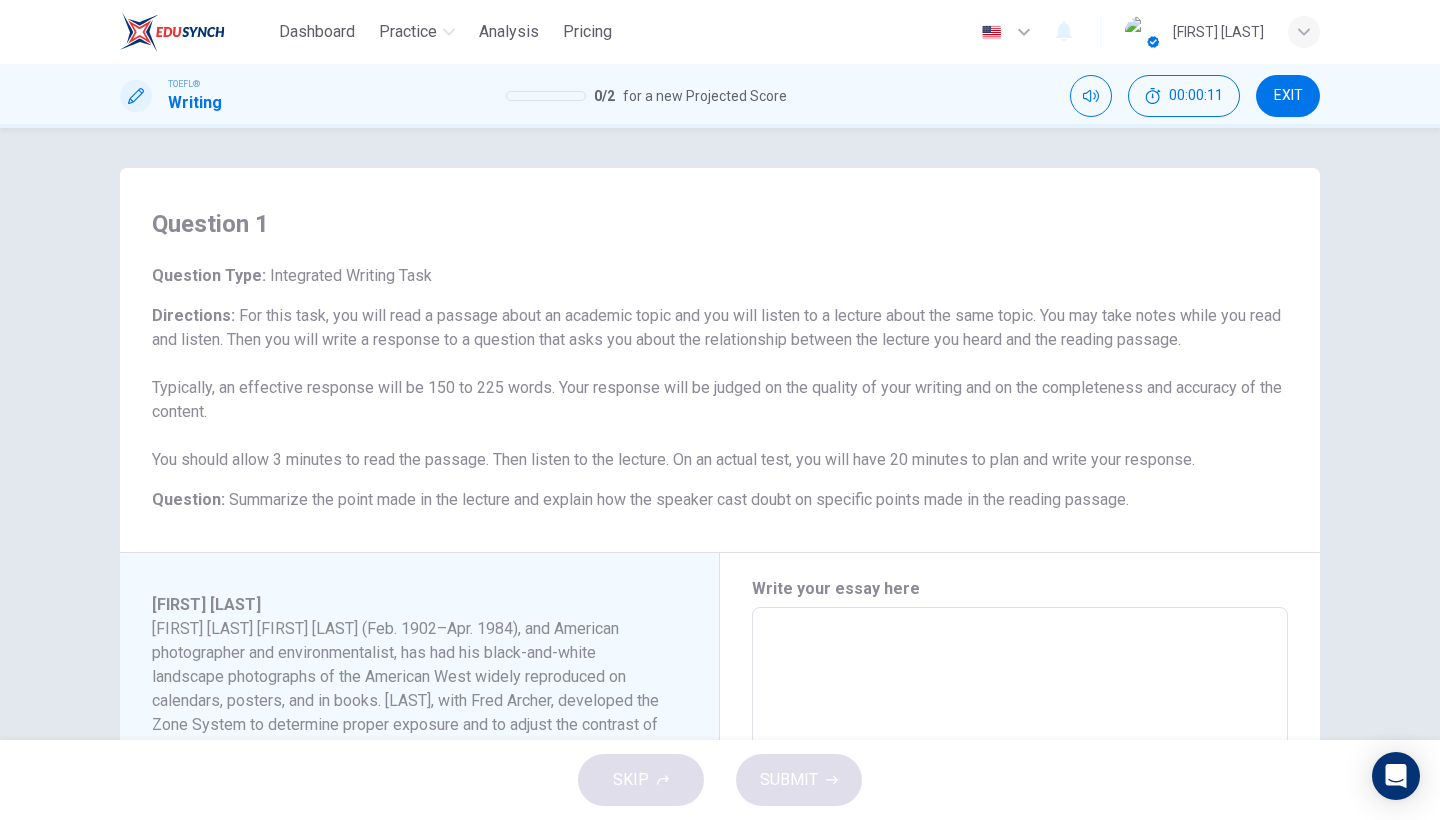 click at bounding box center (1020, 892) 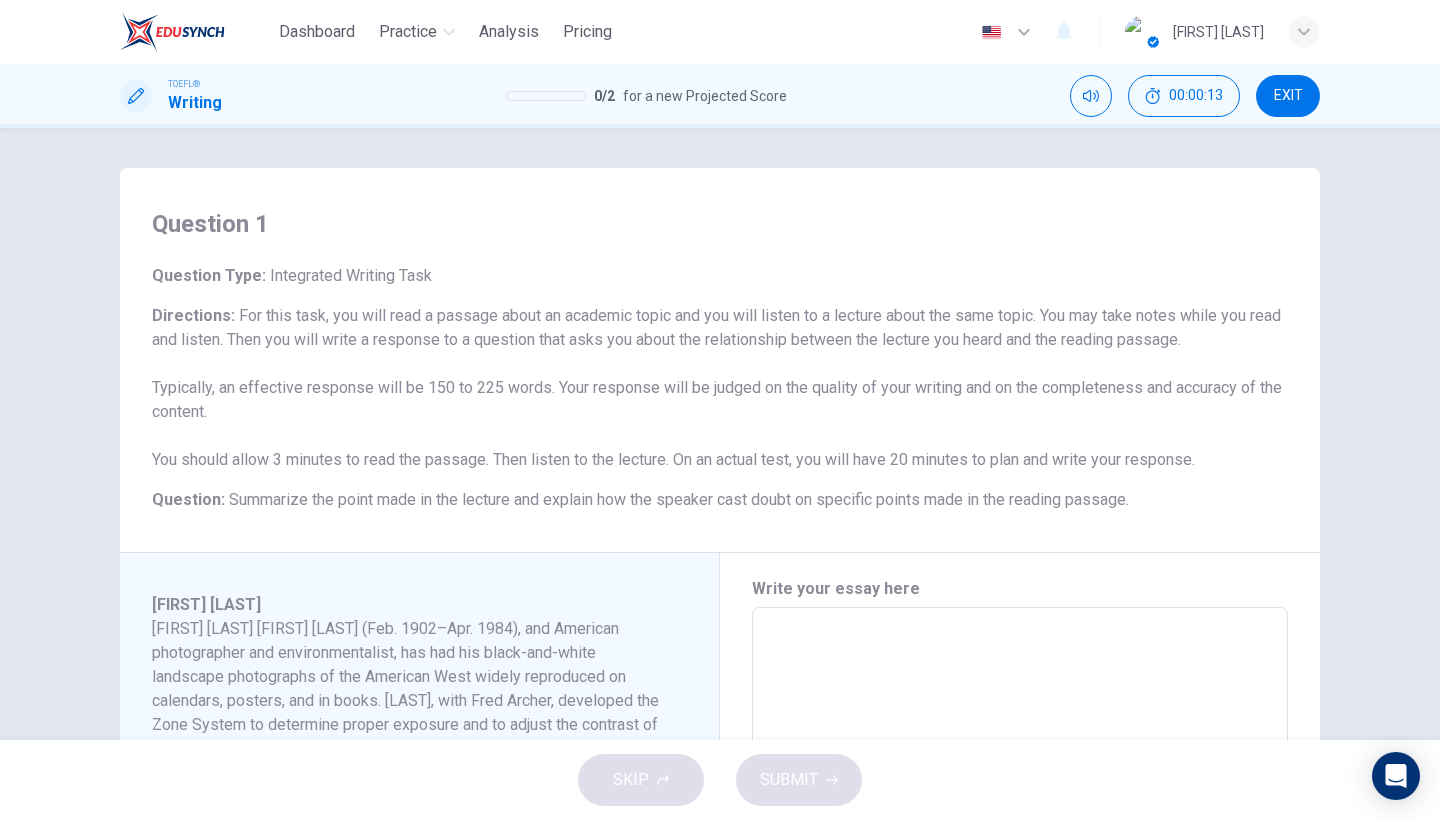 click on "[FIRST] [LAST] (Feb. 1902–Apr. 1984), and American photographer and environmentalist, has had his black-and-white landscape photographs of the American West widely reproduced on calendars, posters, and in books. [LAST], with Fred Archer, developed the Zone System to determine proper exposure and to adjust the contrast of the final print in a photograph. His works held such clarity and depth that they became the foremost record of what National Parks were like before tourism. In California, envelopes containing photographic negatives considered to be made by Ansel [LAST] was found at a sale. There are several factors that make experts believe that the negatives are the work of [LAST]. One factor pointing to the photographs being works by [LAST] is a photographic negative of pine trees leaning downward on a cliff. This same image is seen in other well known photographs of [LAST]. Listen to the following audio clip before answering the question : 00m 56s" at bounding box center [427, 893] 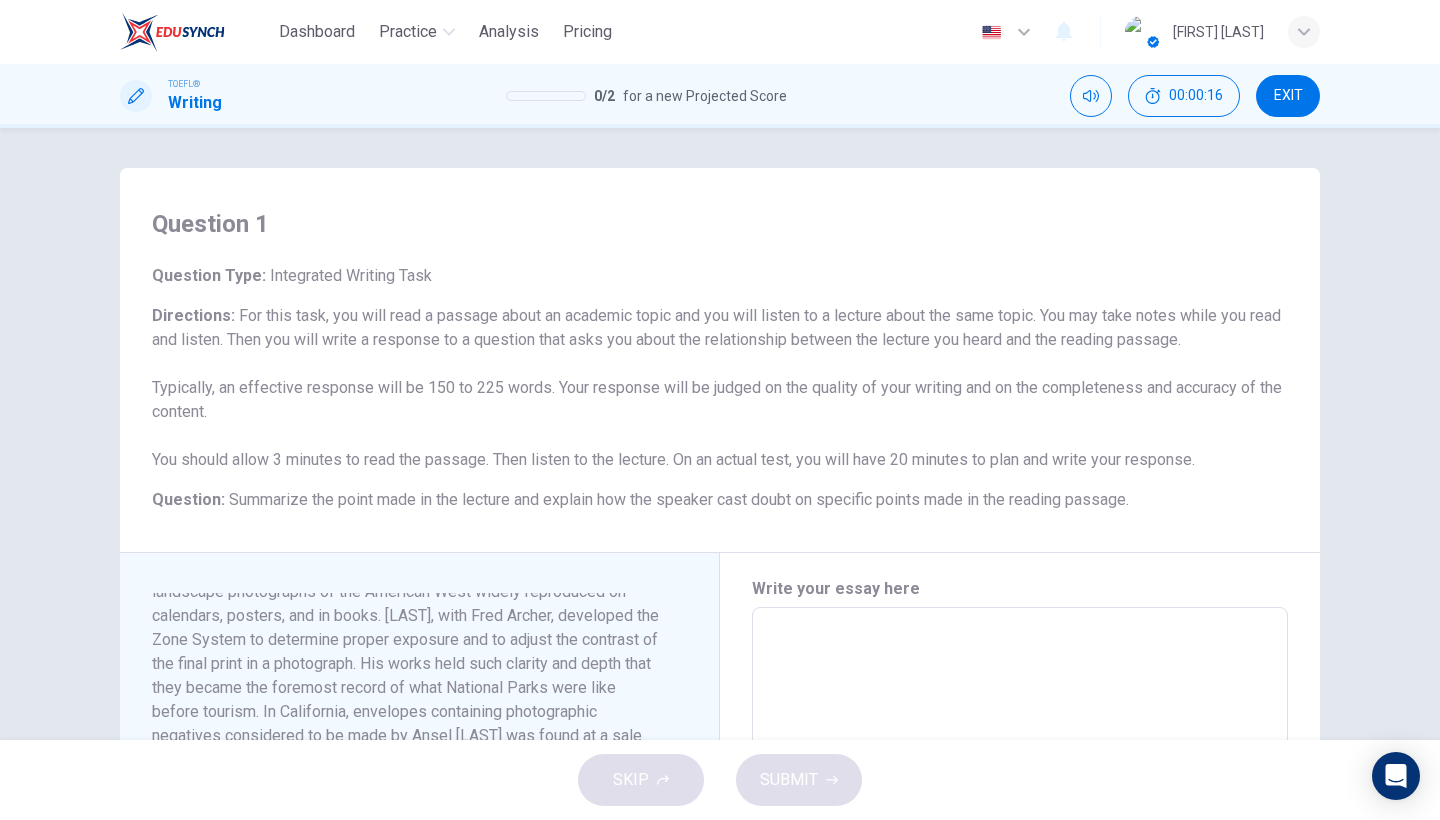 scroll, scrollTop: 153, scrollLeft: 0, axis: vertical 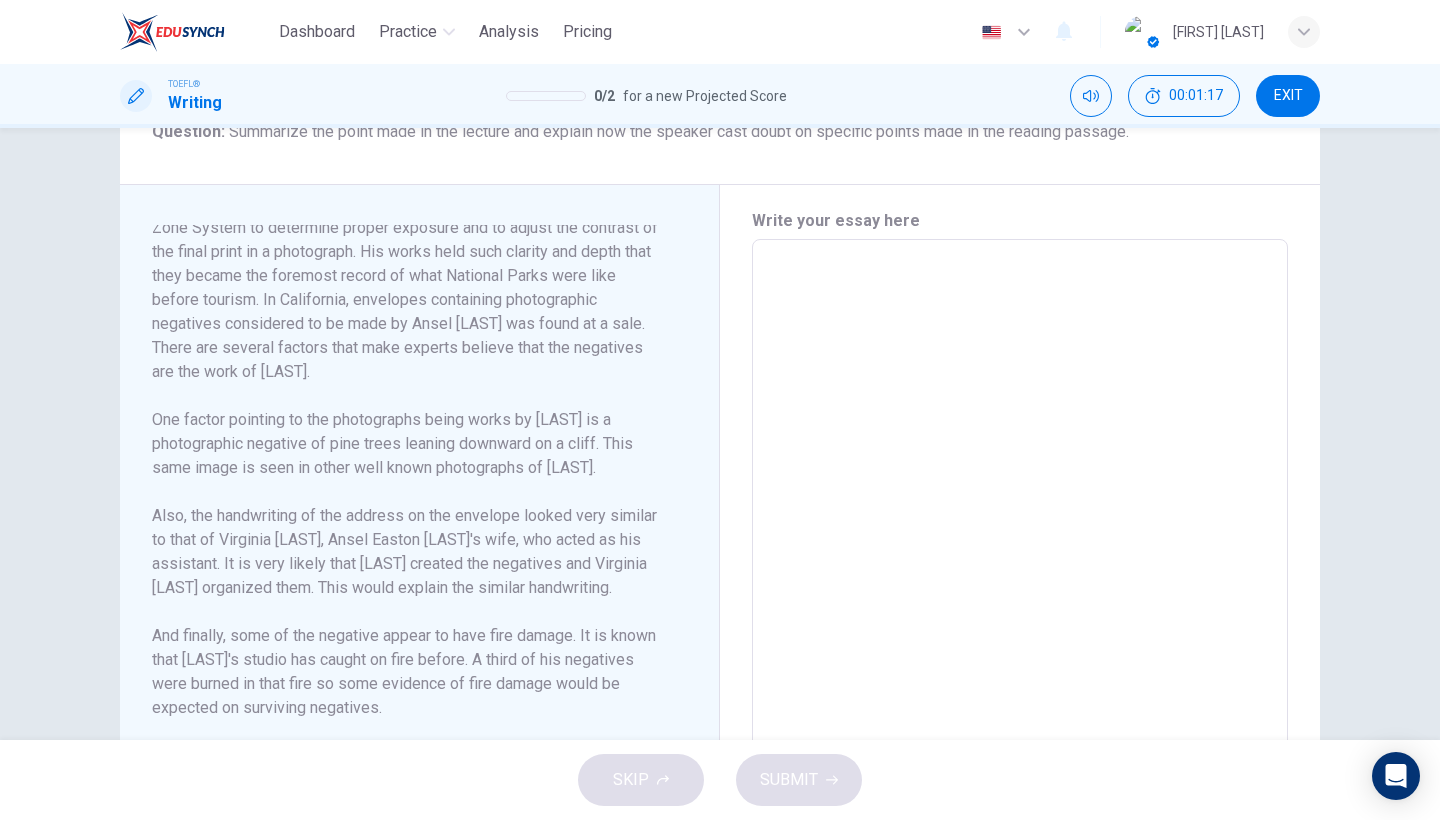 click on "EXIT" at bounding box center (1288, 96) 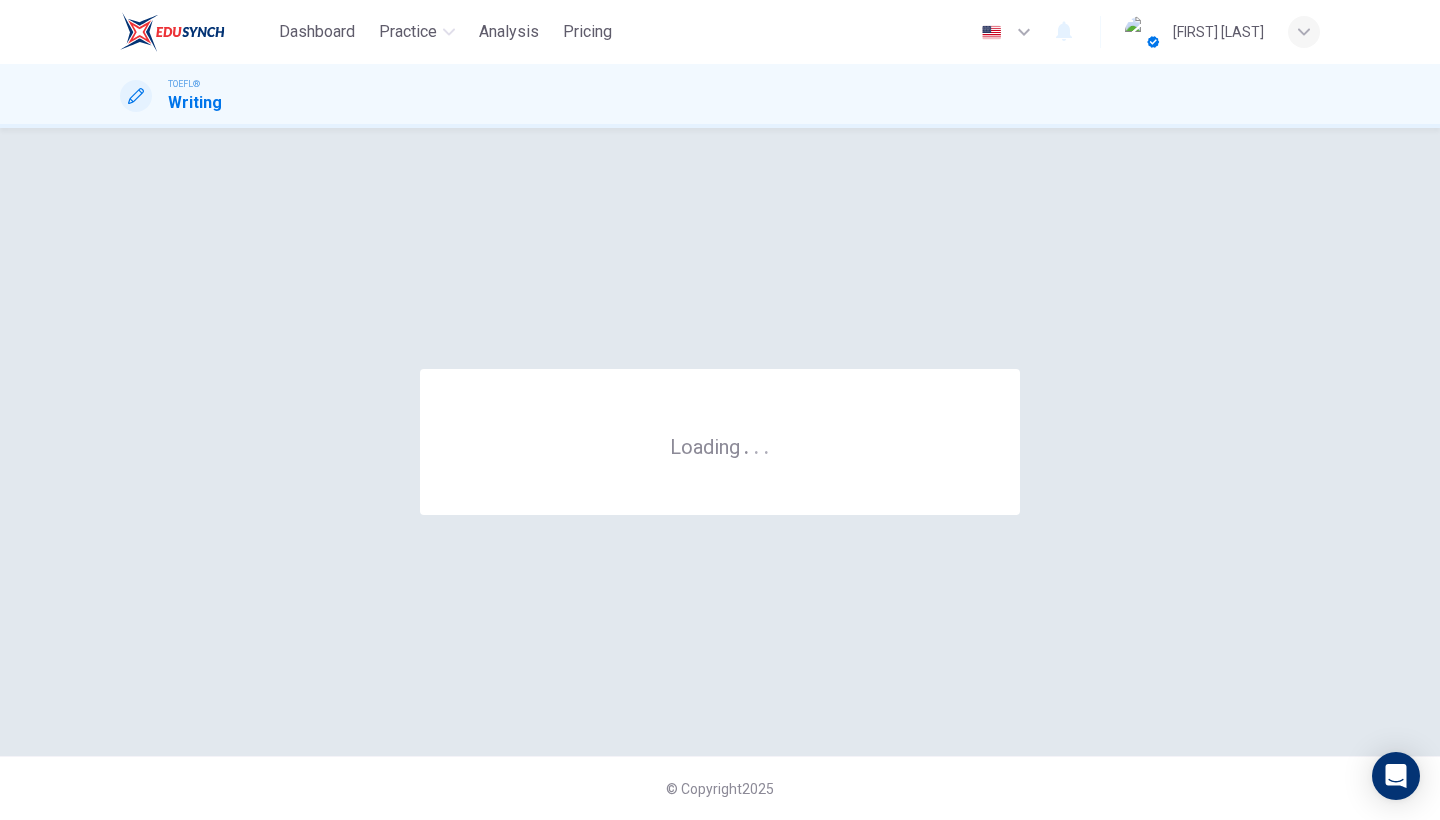 scroll, scrollTop: 0, scrollLeft: 0, axis: both 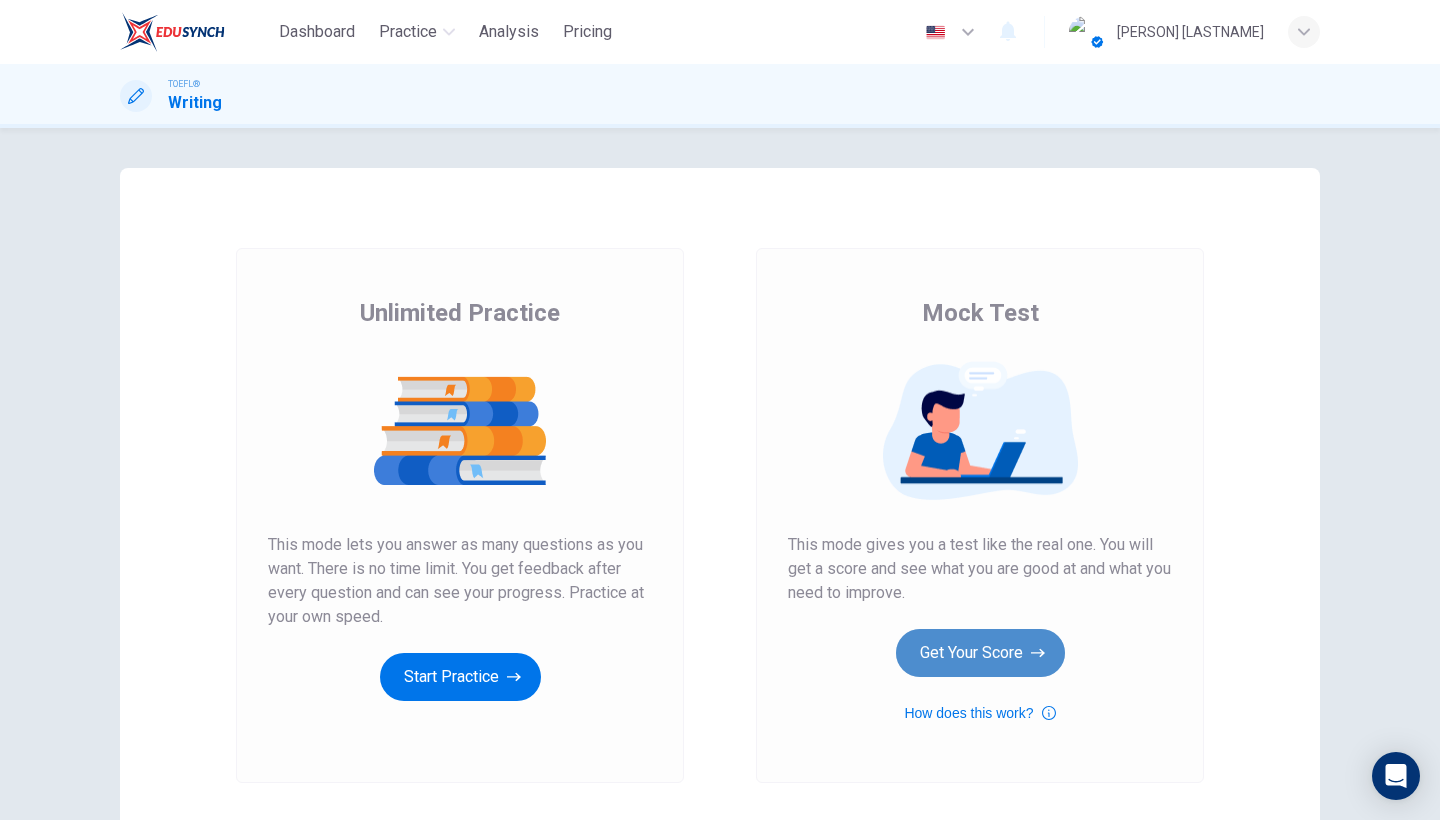 click on "Get Your Score" at bounding box center [460, 677] 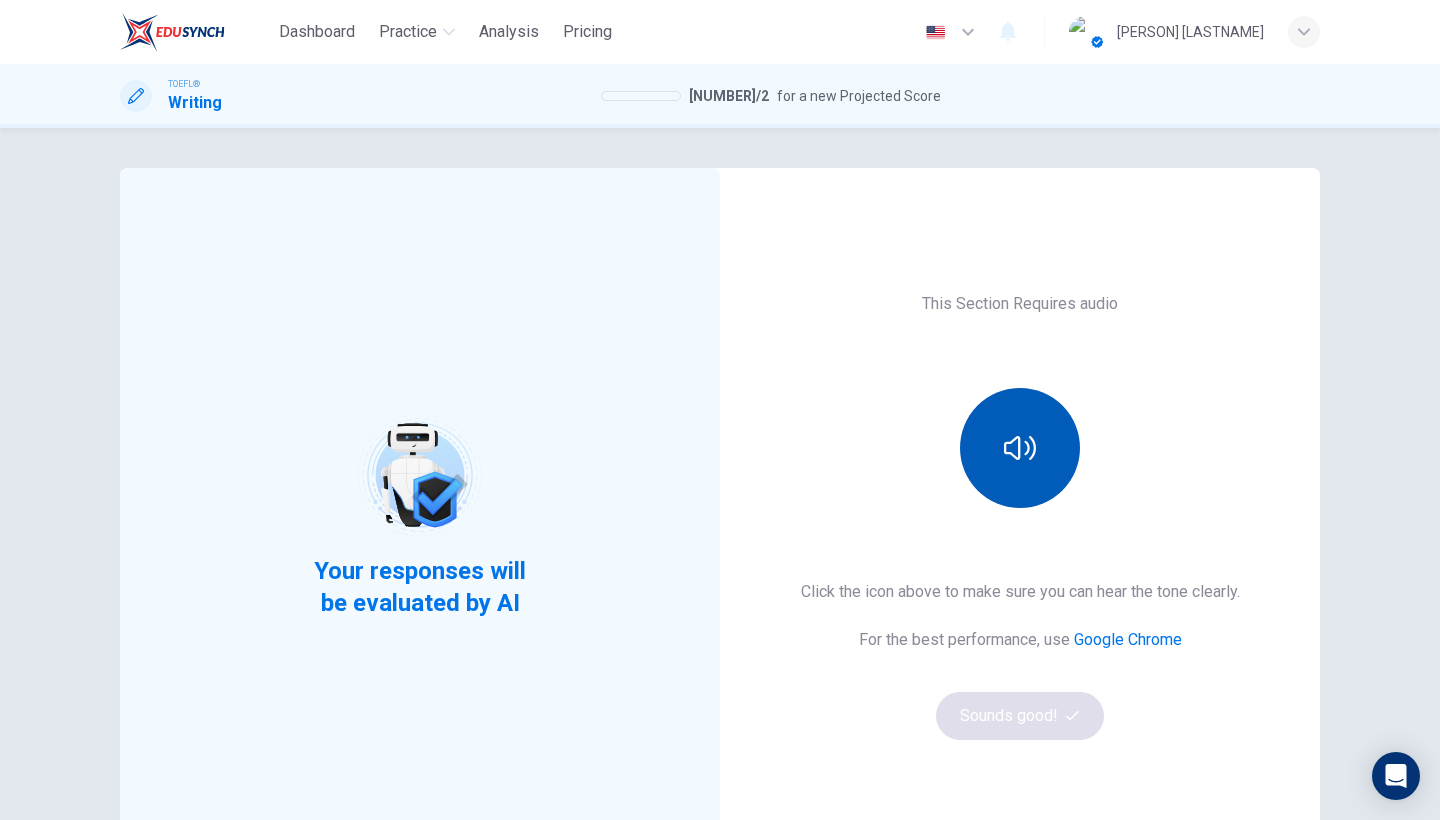click at bounding box center (1020, 448) 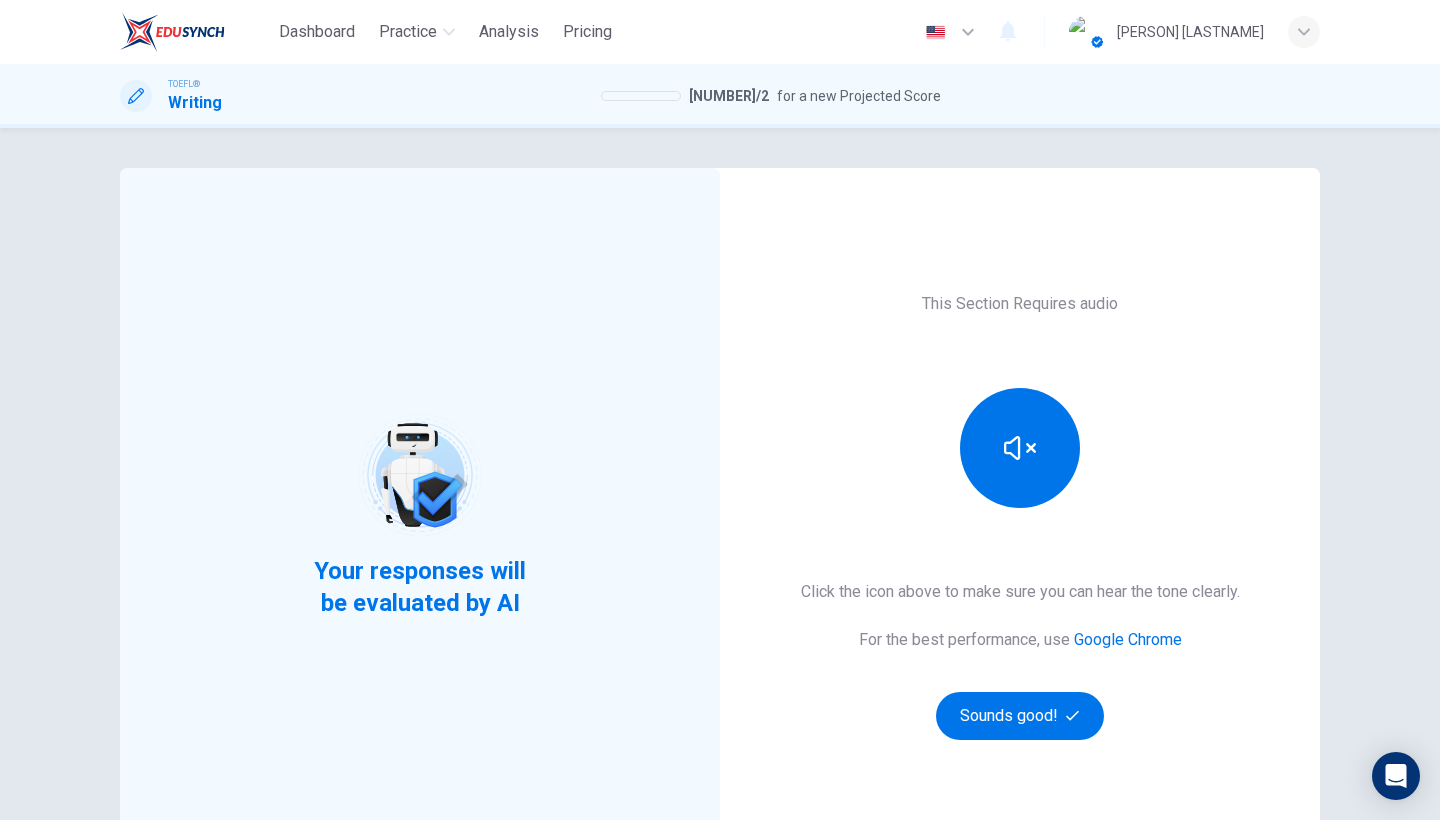 scroll, scrollTop: 147, scrollLeft: 0, axis: vertical 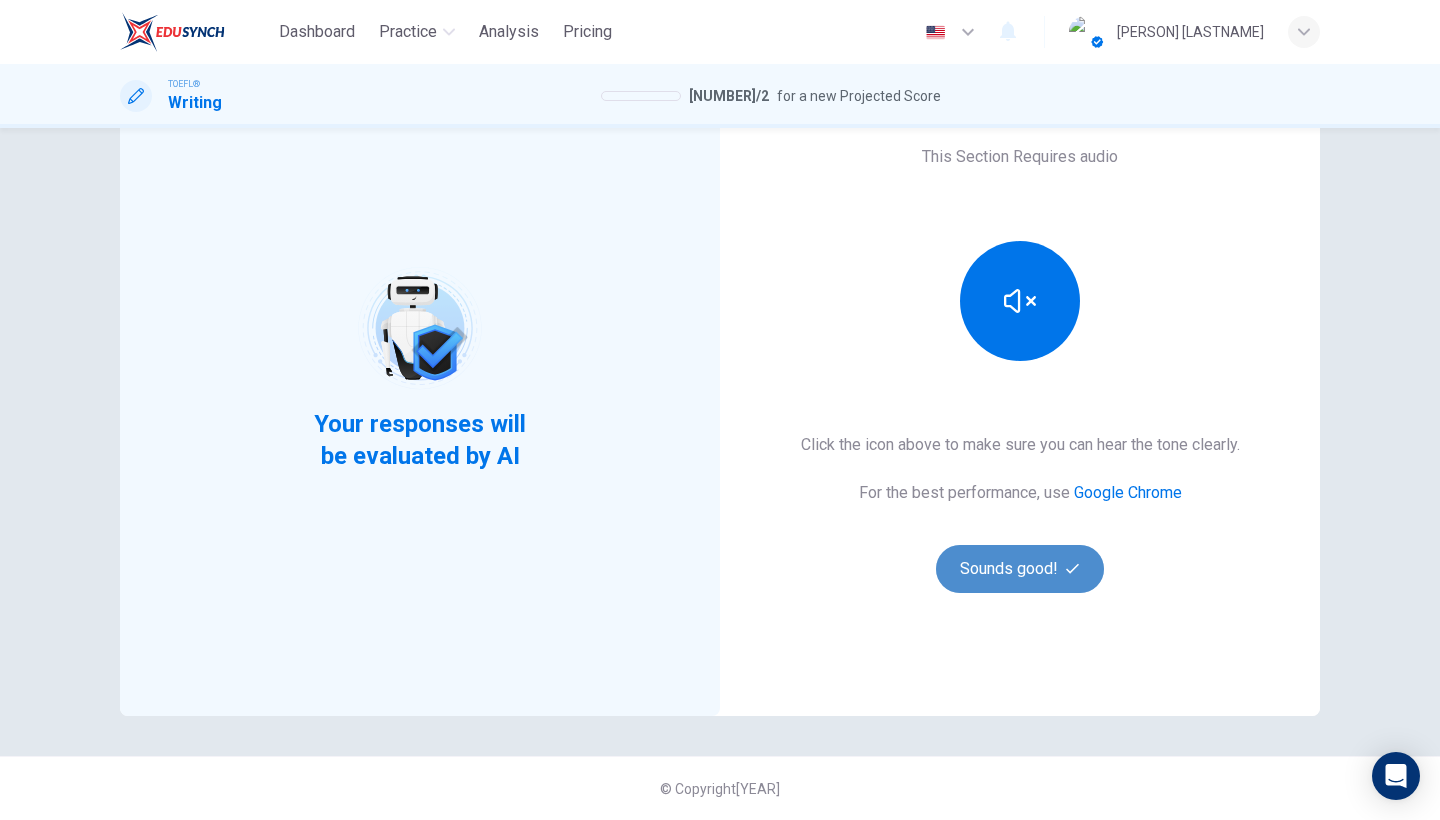 click on "Sounds good!" at bounding box center (1020, 569) 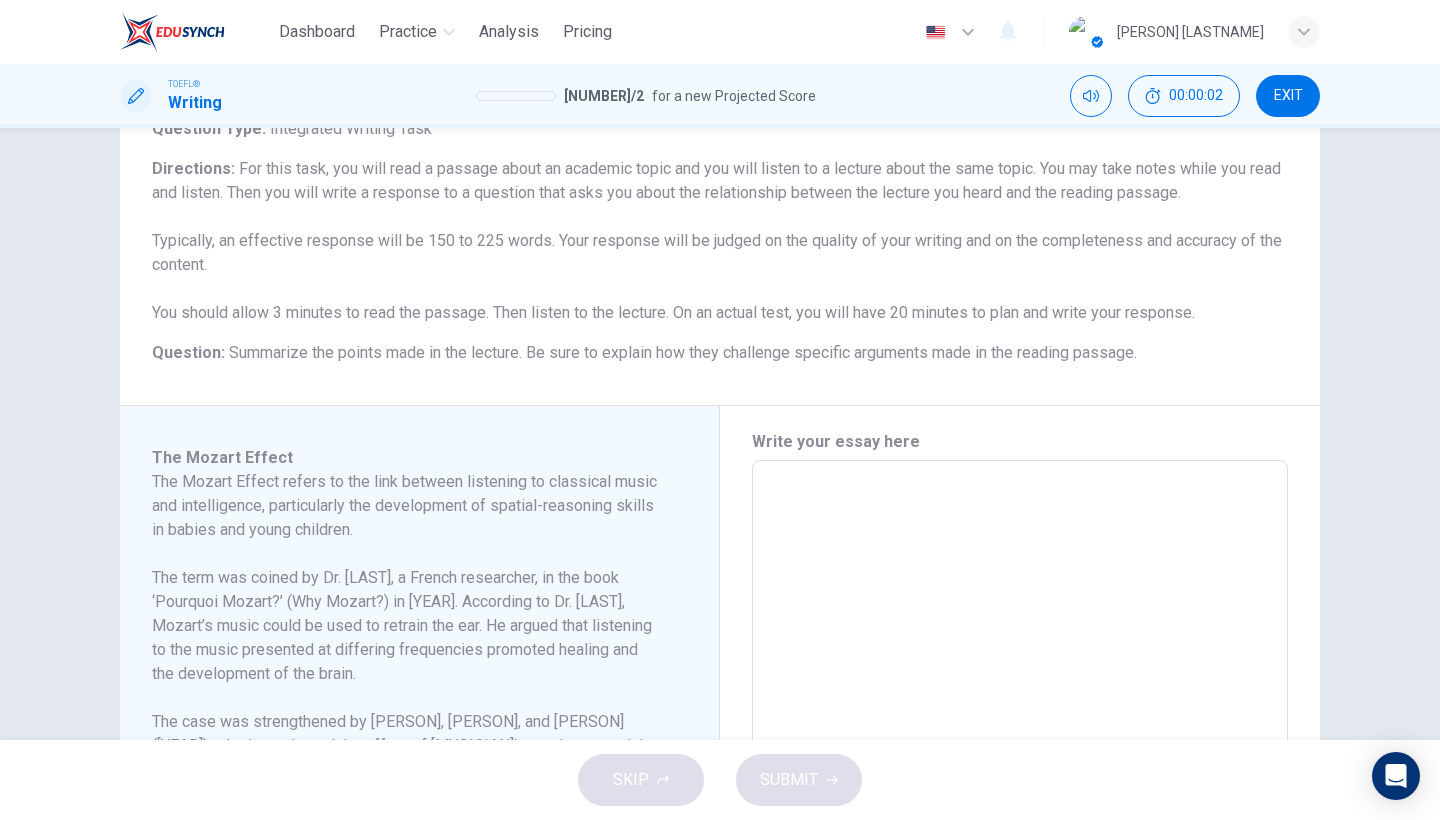 click at bounding box center [1020, 745] 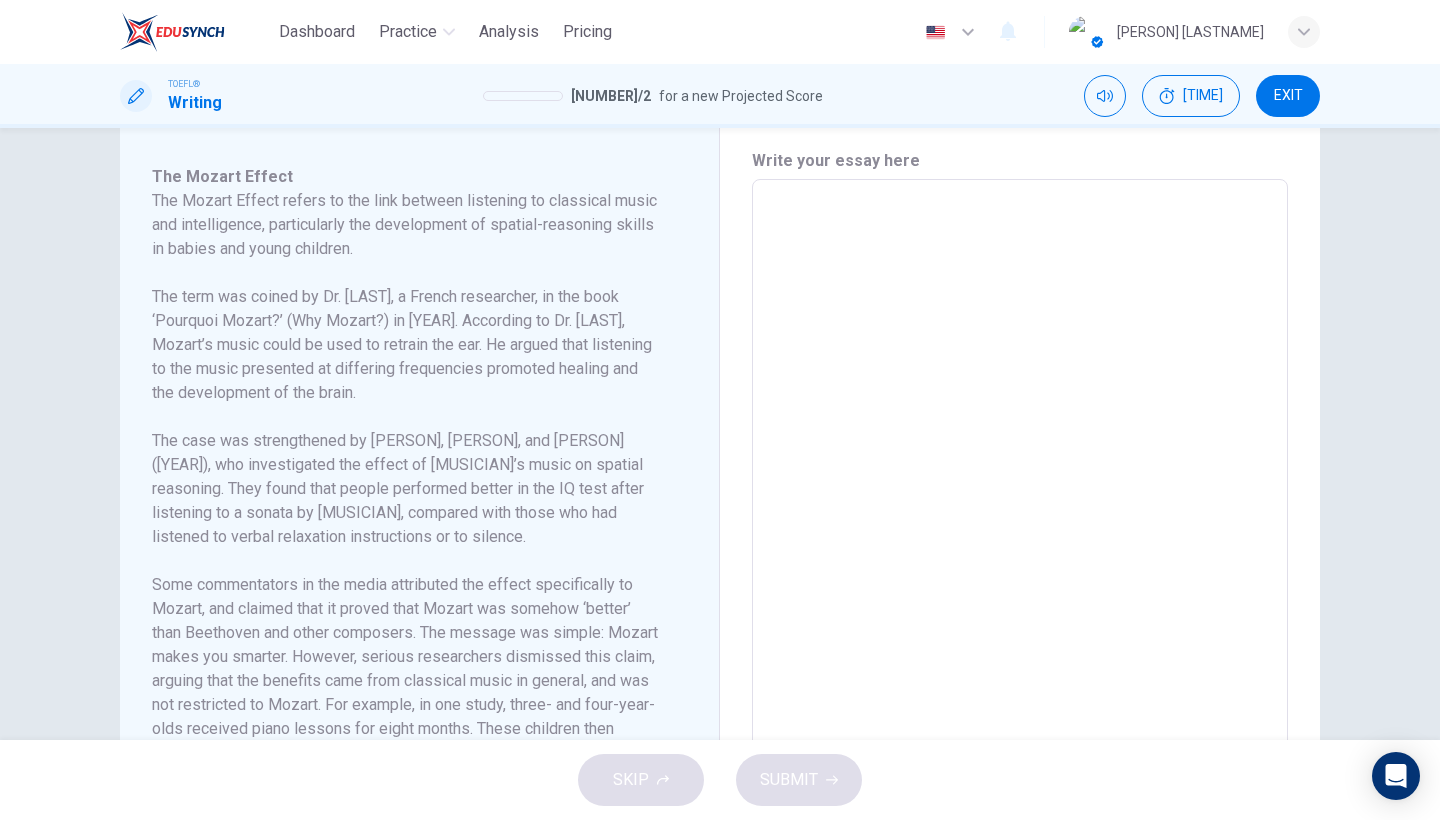 scroll, scrollTop: 462, scrollLeft: 0, axis: vertical 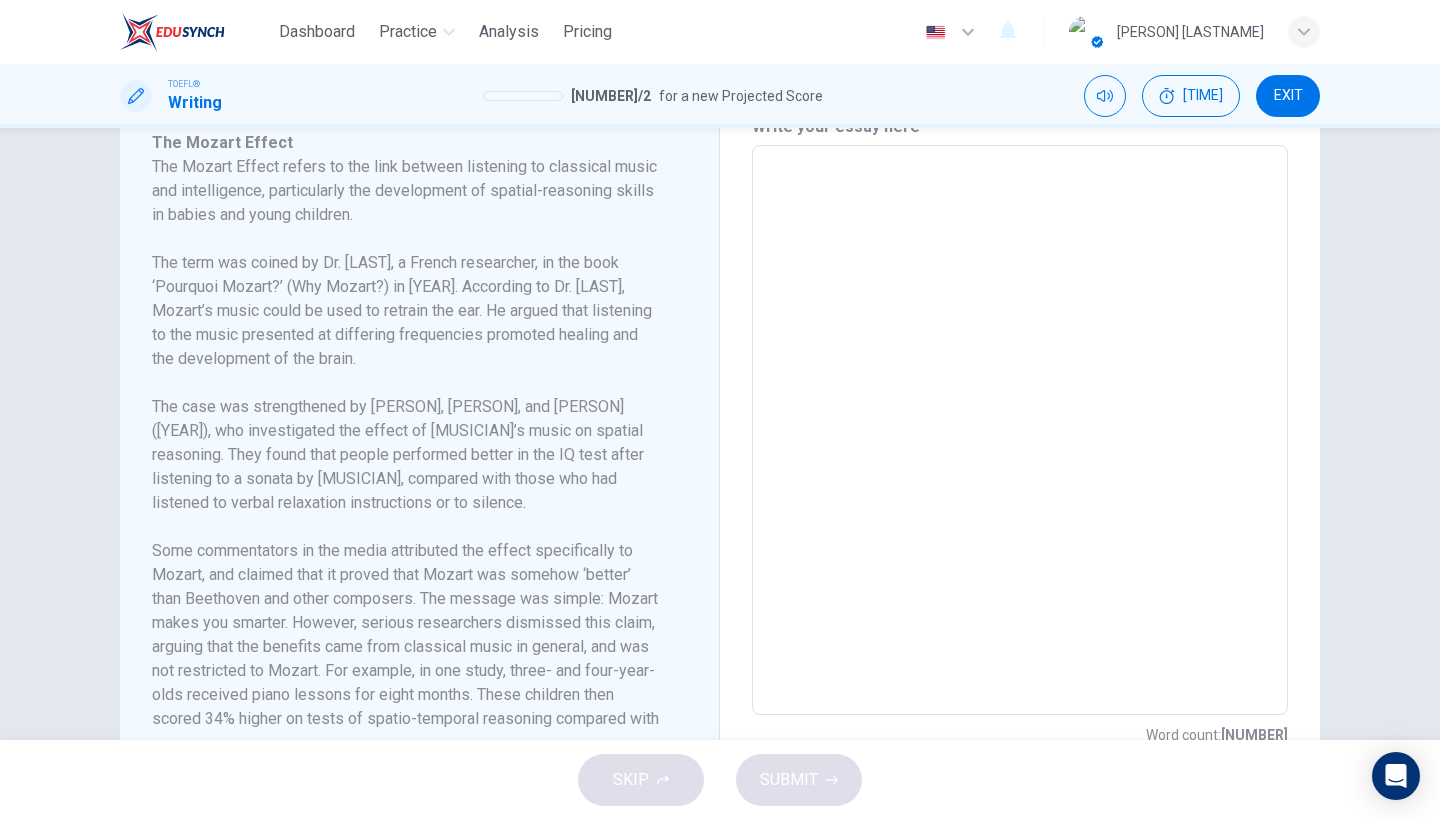 click at bounding box center (1020, 430) 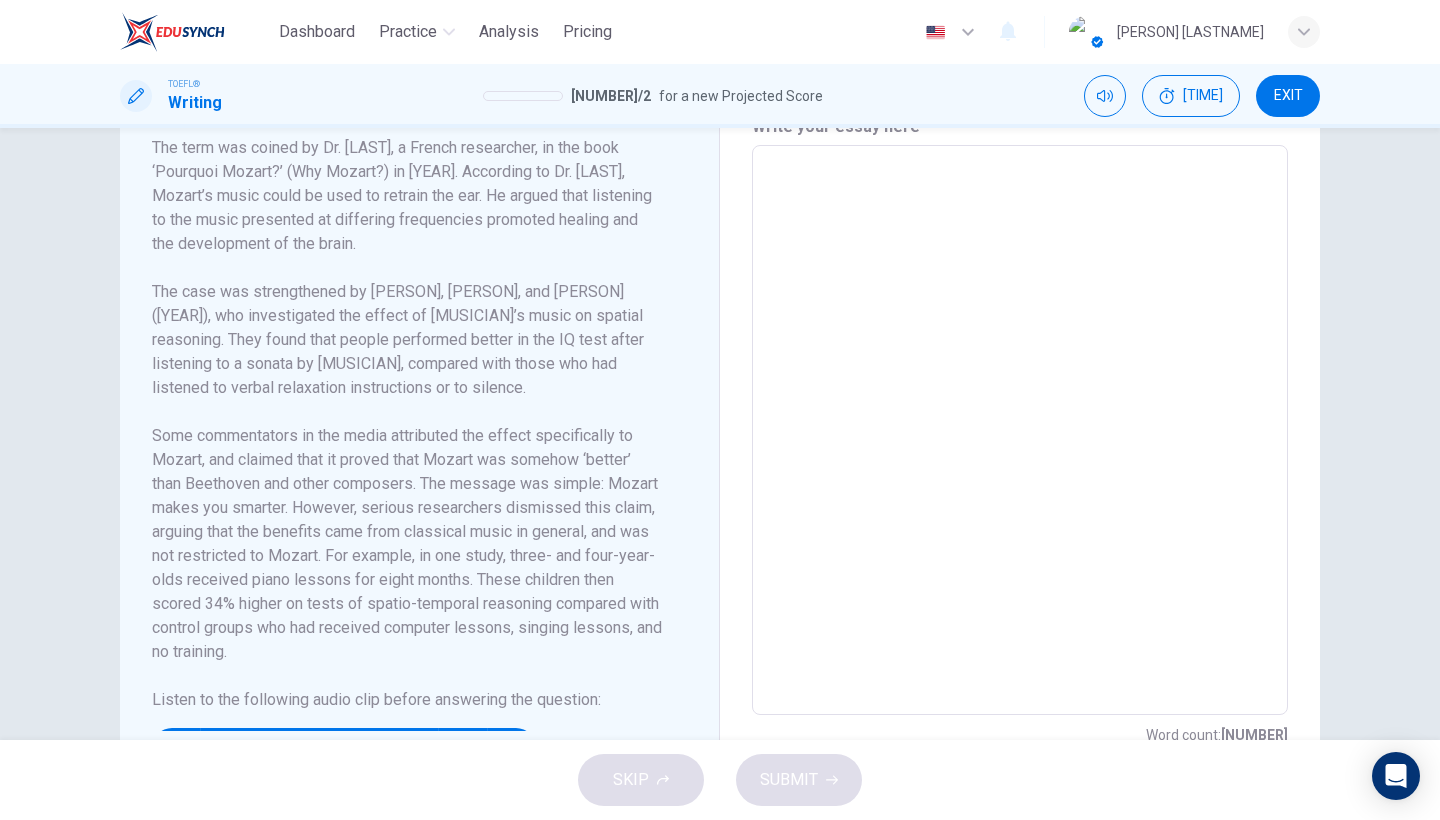 scroll, scrollTop: 153, scrollLeft: 0, axis: vertical 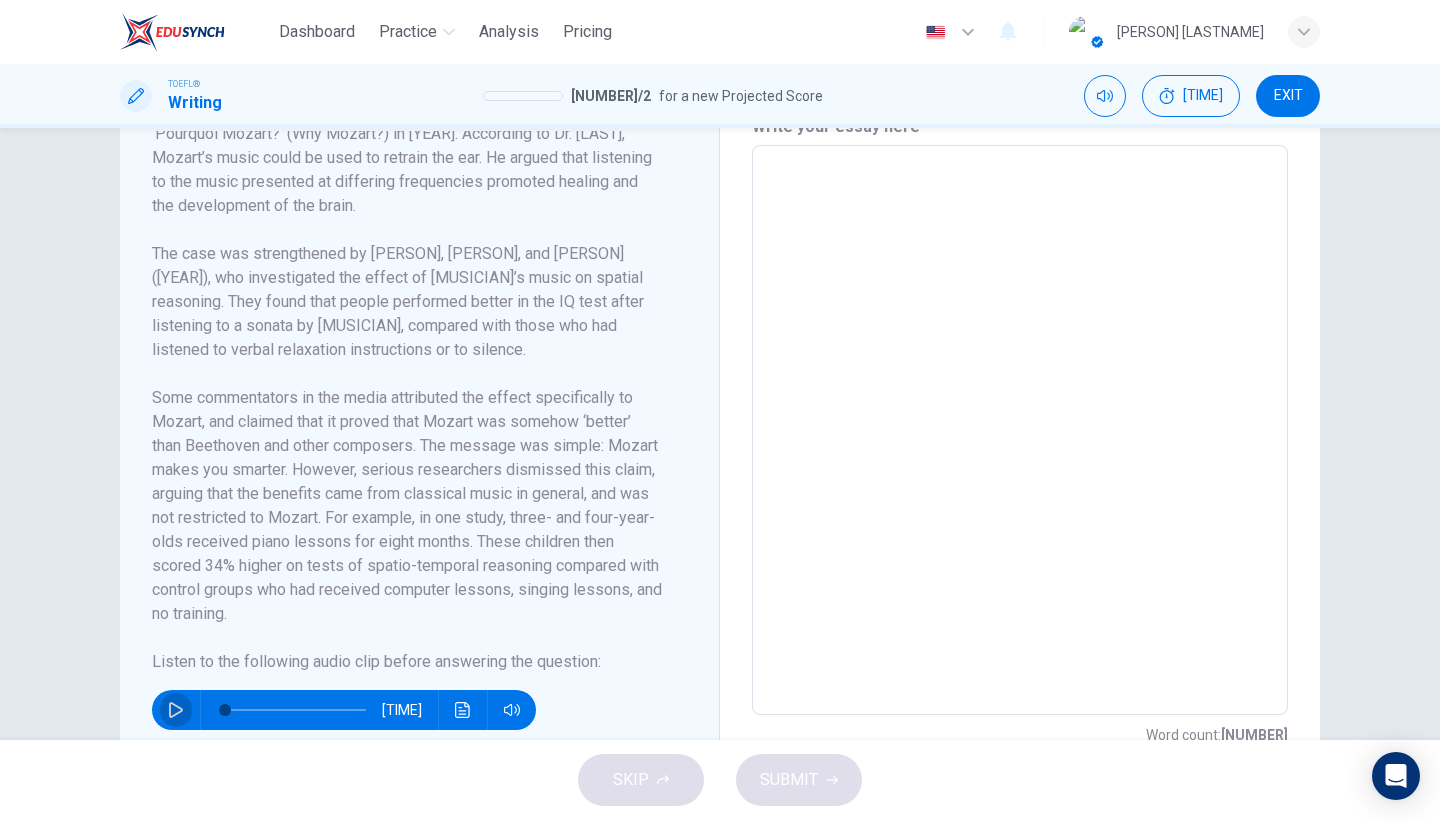 click at bounding box center [176, 710] 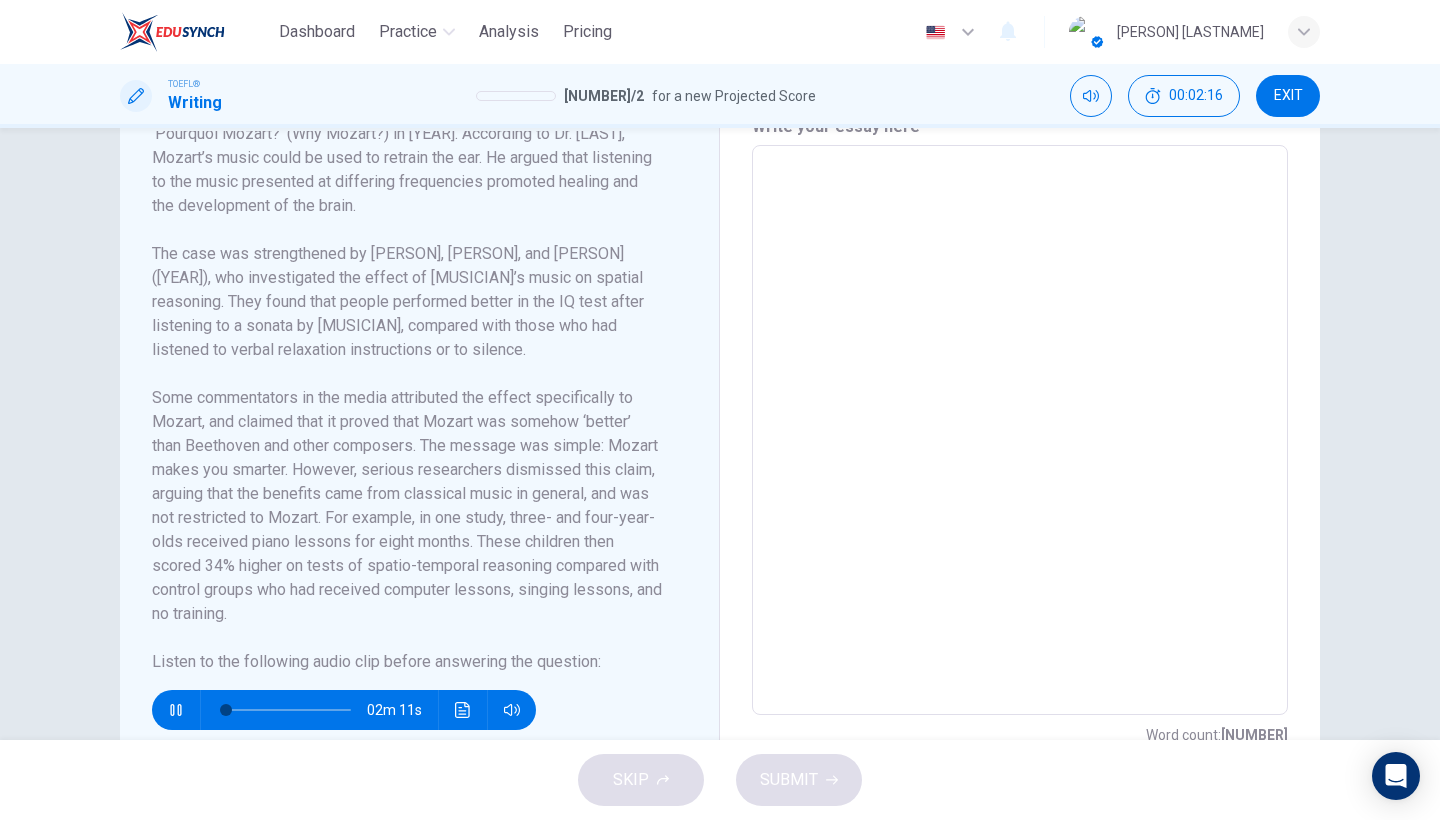 click at bounding box center [1020, 430] 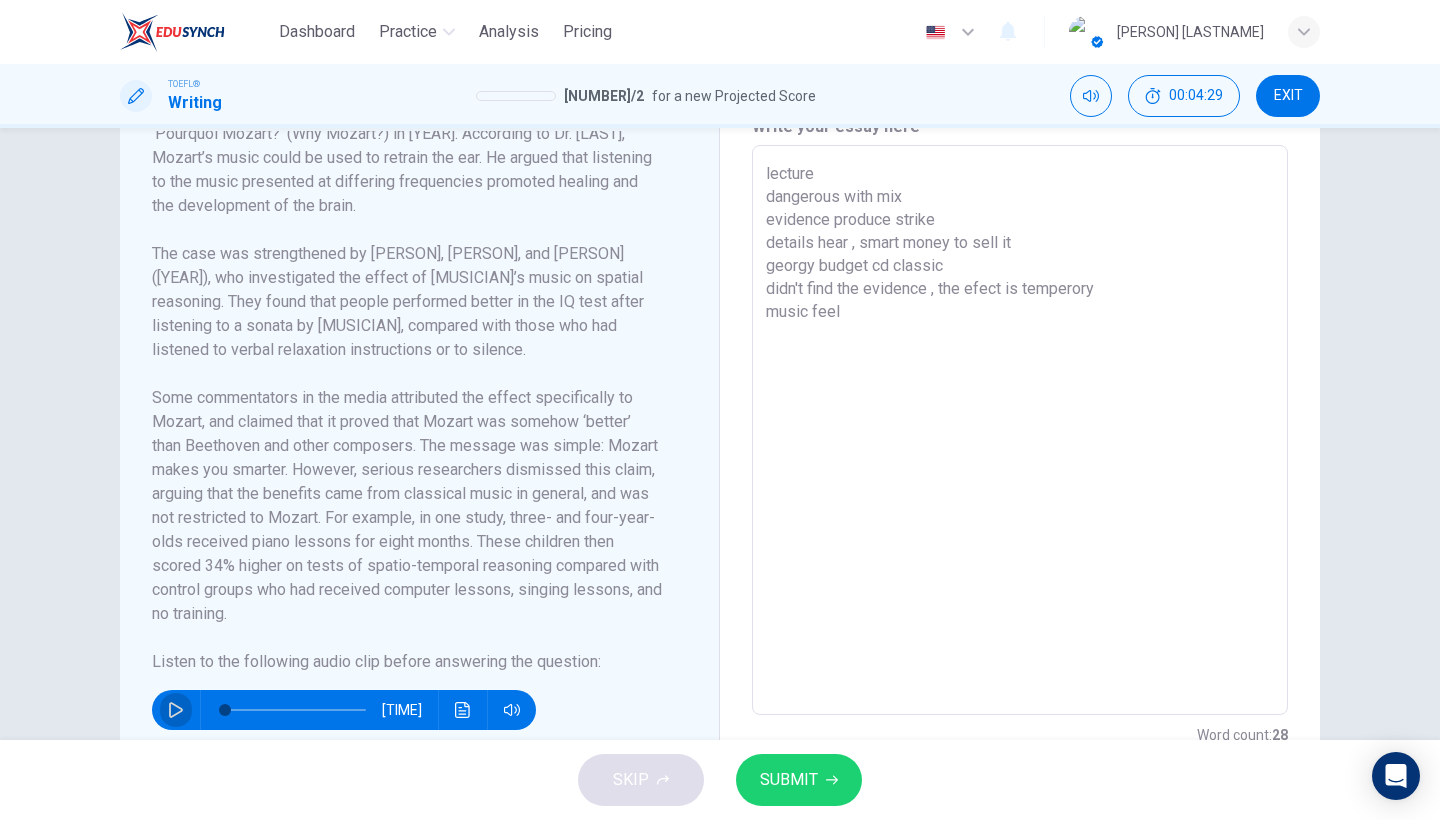 click at bounding box center (176, 710) 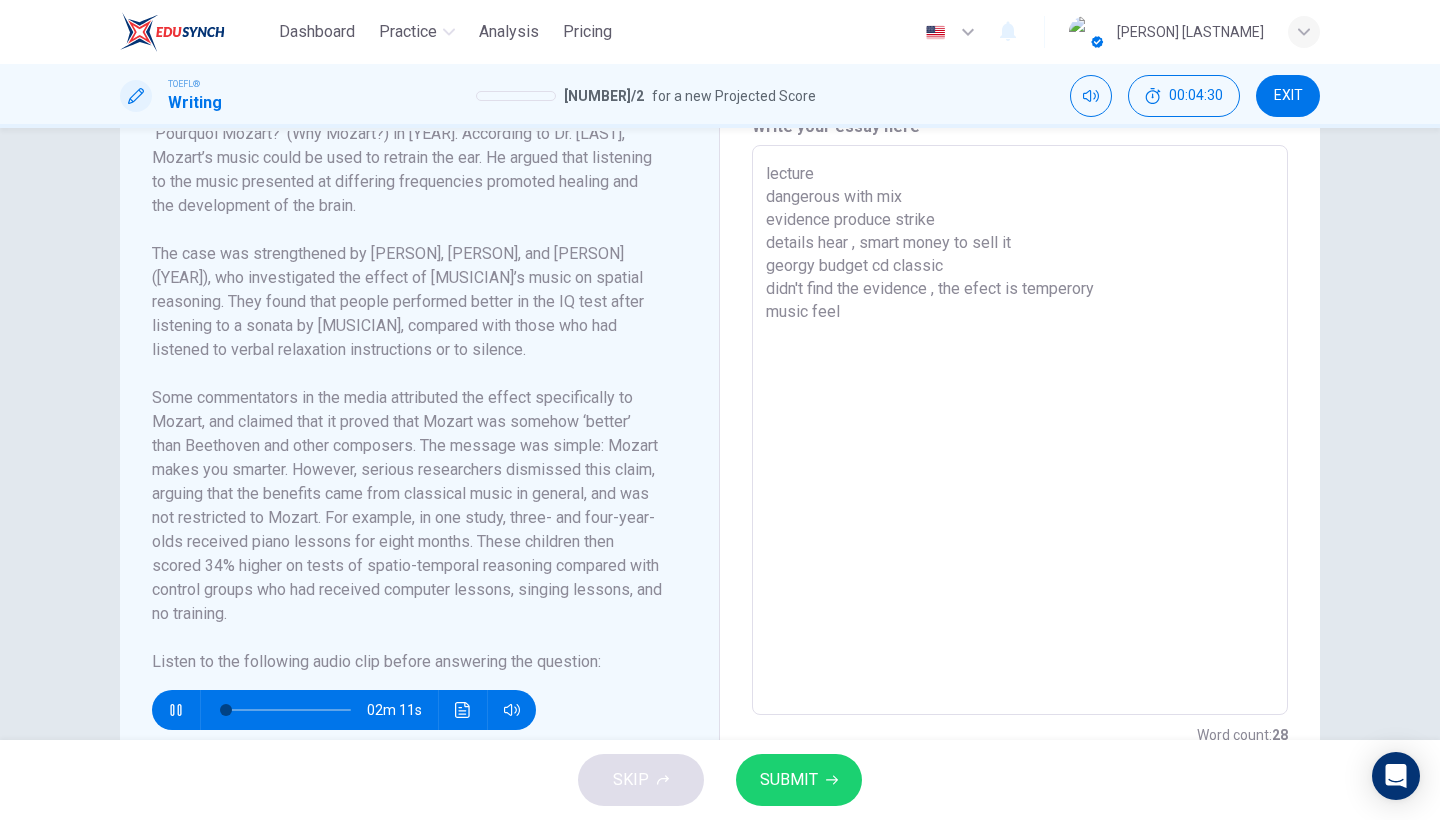 click on "lecture
dangerous with mix
evidence produce strike
details hear , smart money to sell it
georgy budget cd classic
didn't find the evidence , the efect is temperory
music feel" at bounding box center [1020, 430] 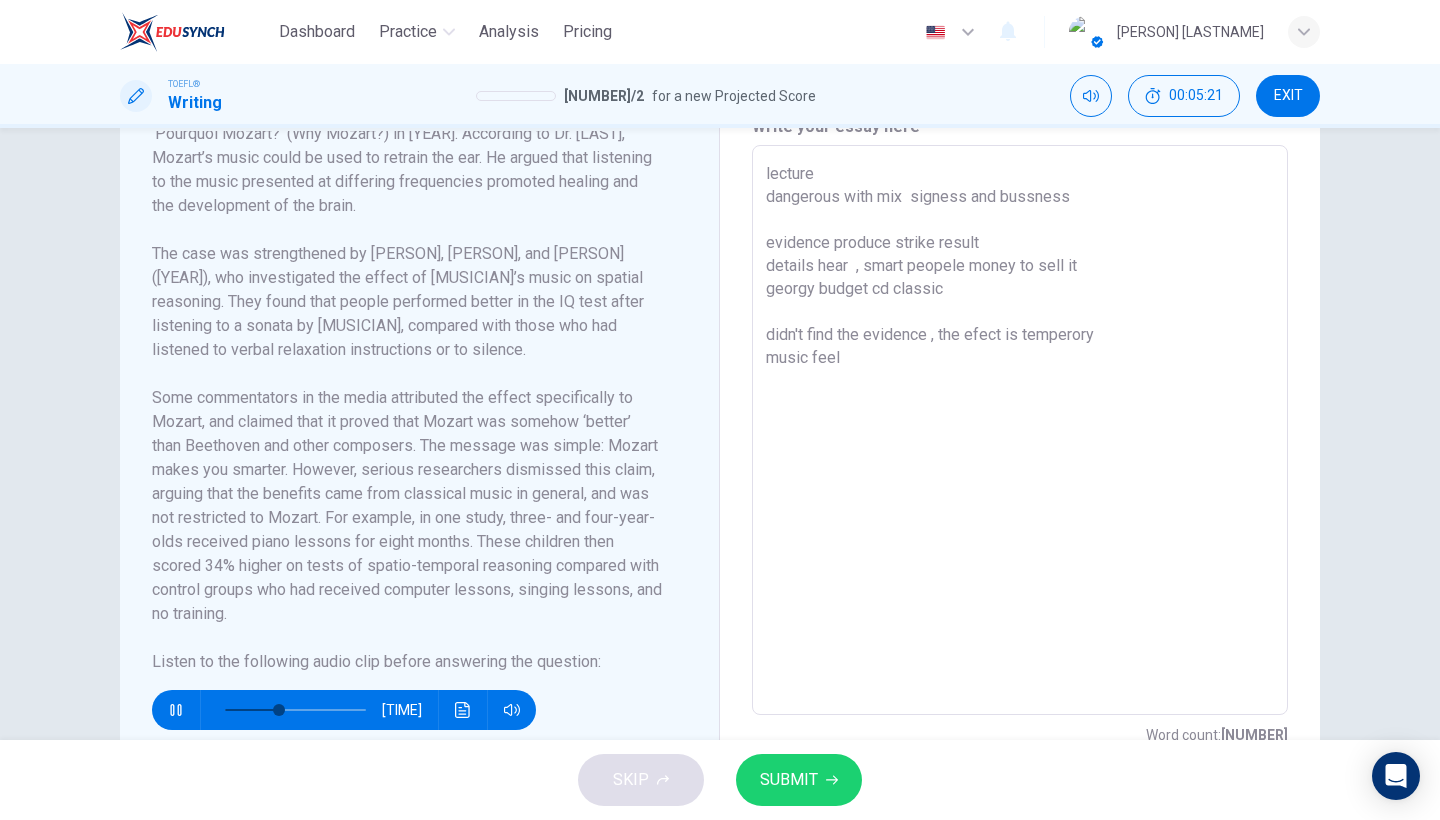 click on "lecture
dangerous with mix  signess and bussness
evidence produce strike result
details hear  , smart peopele money to sell it
georgy budget cd classic
didn't find the evidence , the efect is temperory
music feel" at bounding box center (1020, 430) 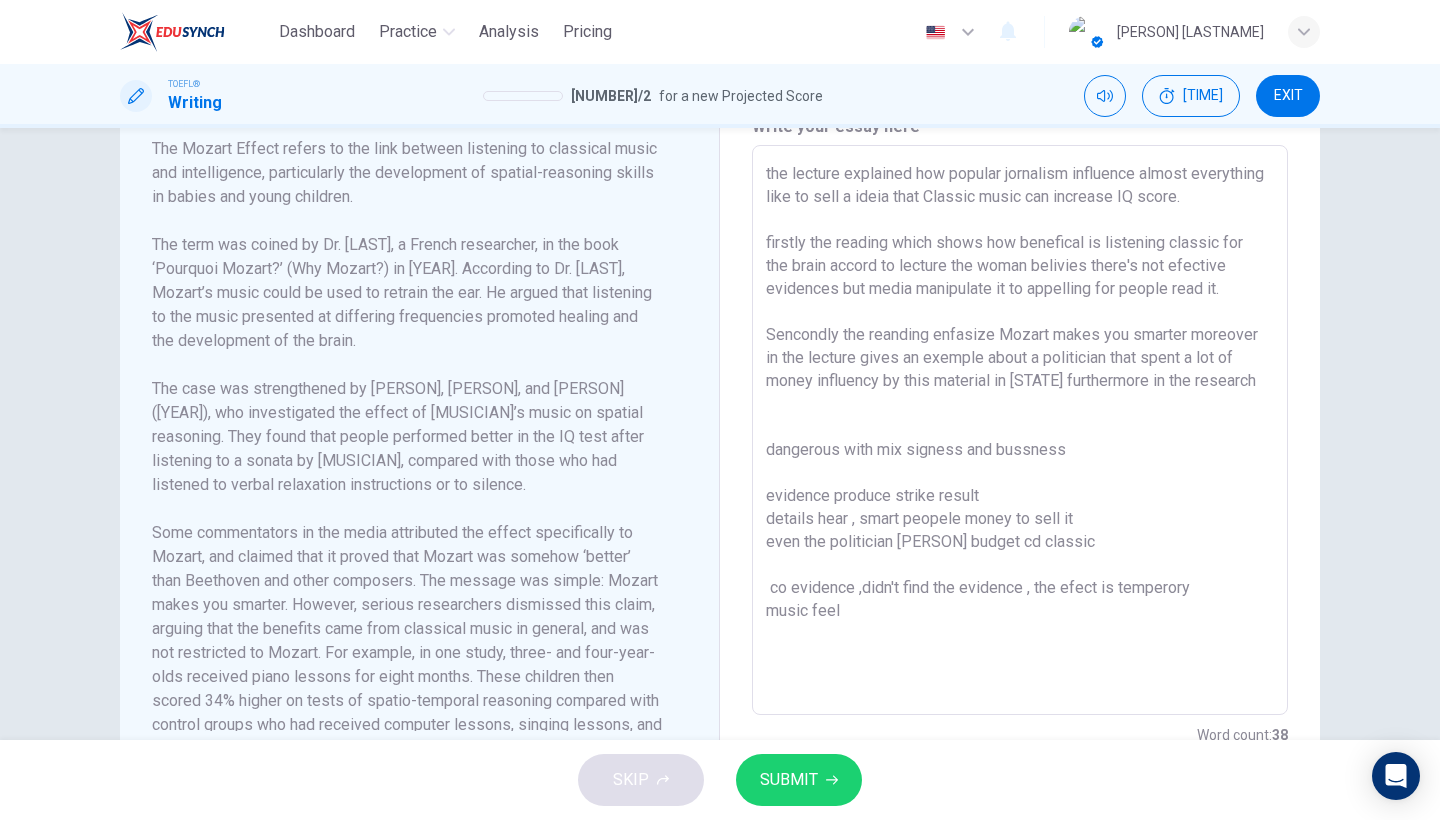 scroll, scrollTop: 0, scrollLeft: 0, axis: both 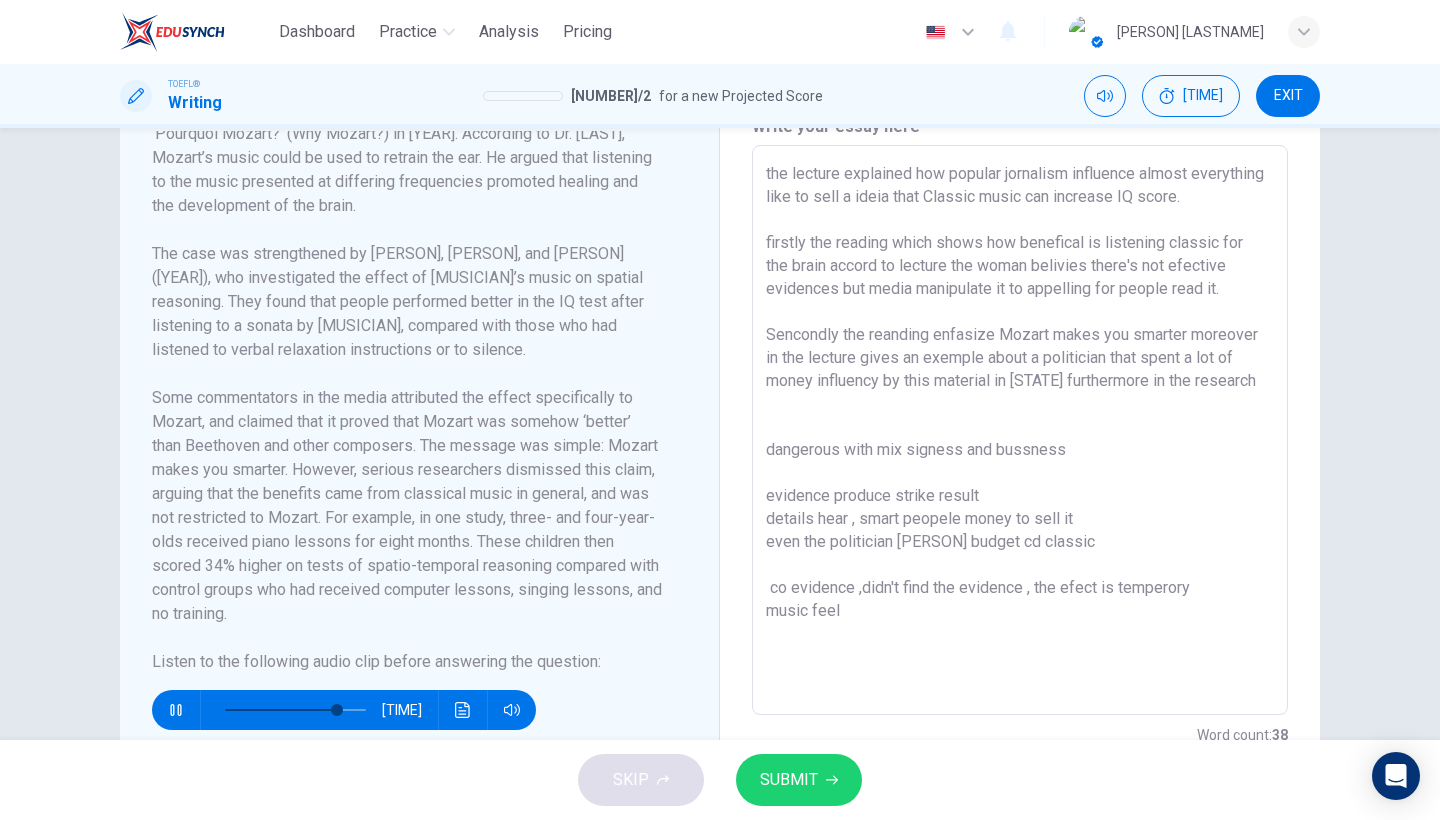 click on "the lecture explained how popular jornalism influence almost everything like to sell a ideia that Classic music can increase IQ score.
firstly the reading which shows how benefical is listening classic for the brain accord to lecture the woman belivies there's not efective evidences but media manipulate it to appelling for people read it.
Sencondly the reanding enfasize Mozart makes you smarter moreover in the lecture gives an exemple about a politician that spent a lot of money influency by this material in [STATE] furthermore in the research
dangerous with mix signess and bussness
evidence produce strike result
details hear , smart peopele money to sell it
even the politician [PERSON] budget cd classic
co evidence ,didn't find the evidence , the efect is temperory
music feel" at bounding box center (1020, 430) 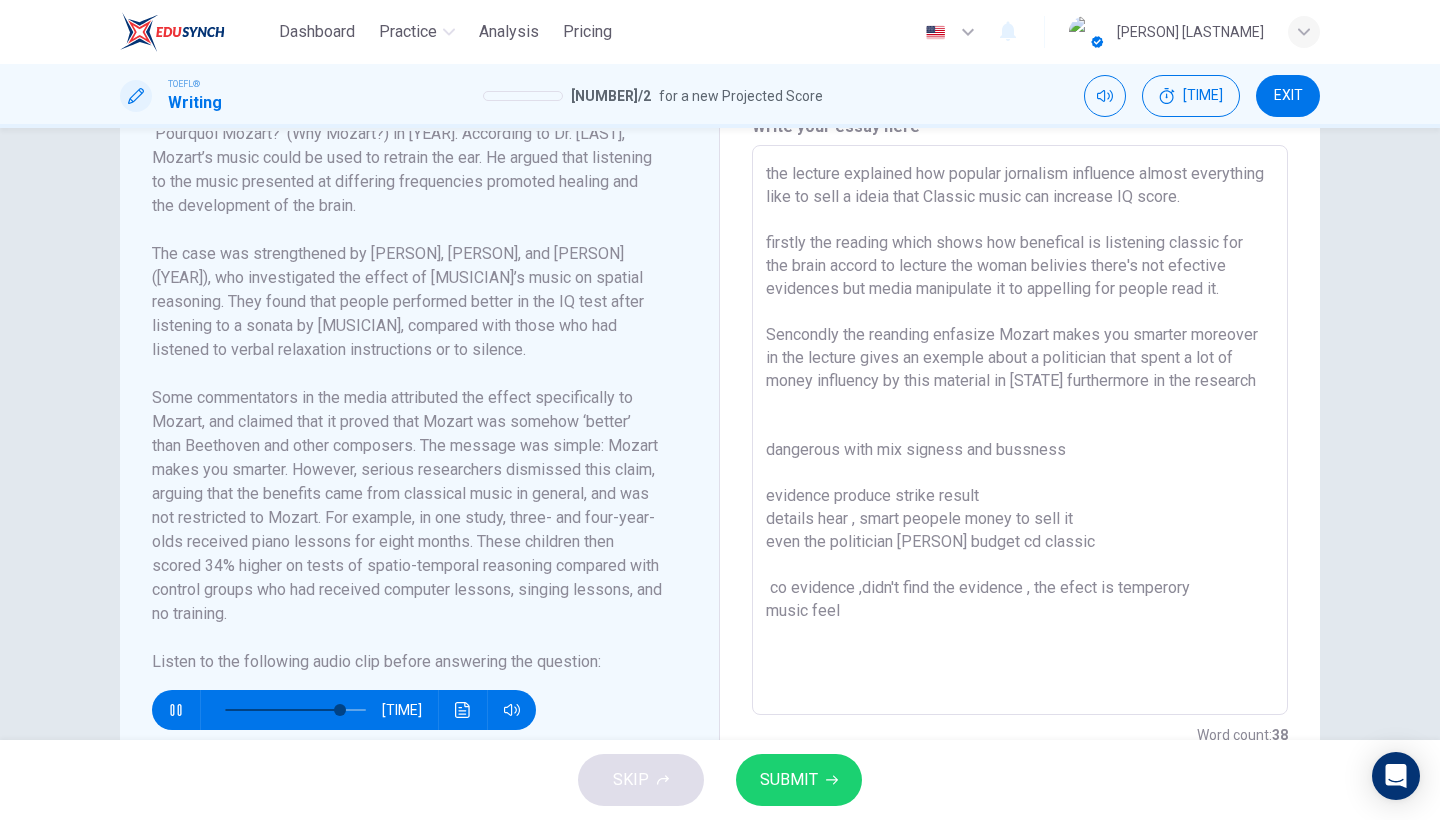 click on "the lecture explained how popular jornalism influence almost everything like to sell a ideia that Classic music can increase IQ score.
firstly the reading which shows how benefical is listening classic for the brain accord to lecture the woman belivies there's not efective evidences but media manipulate it to appelling for people read it.
Sencondly the reanding enfasize Mozart makes you smarter moreover in the lecture gives an exemple about a politician that spent a lot of money influency by this material in [STATE] furthermore in the research
dangerous with mix signess and bussness
evidence produce strike result
details hear , smart peopele money to sell it
even the politician [PERSON] budget cd classic
co evidence ,didn't find the evidence , the efect is temperory
music feel" at bounding box center (1020, 430) 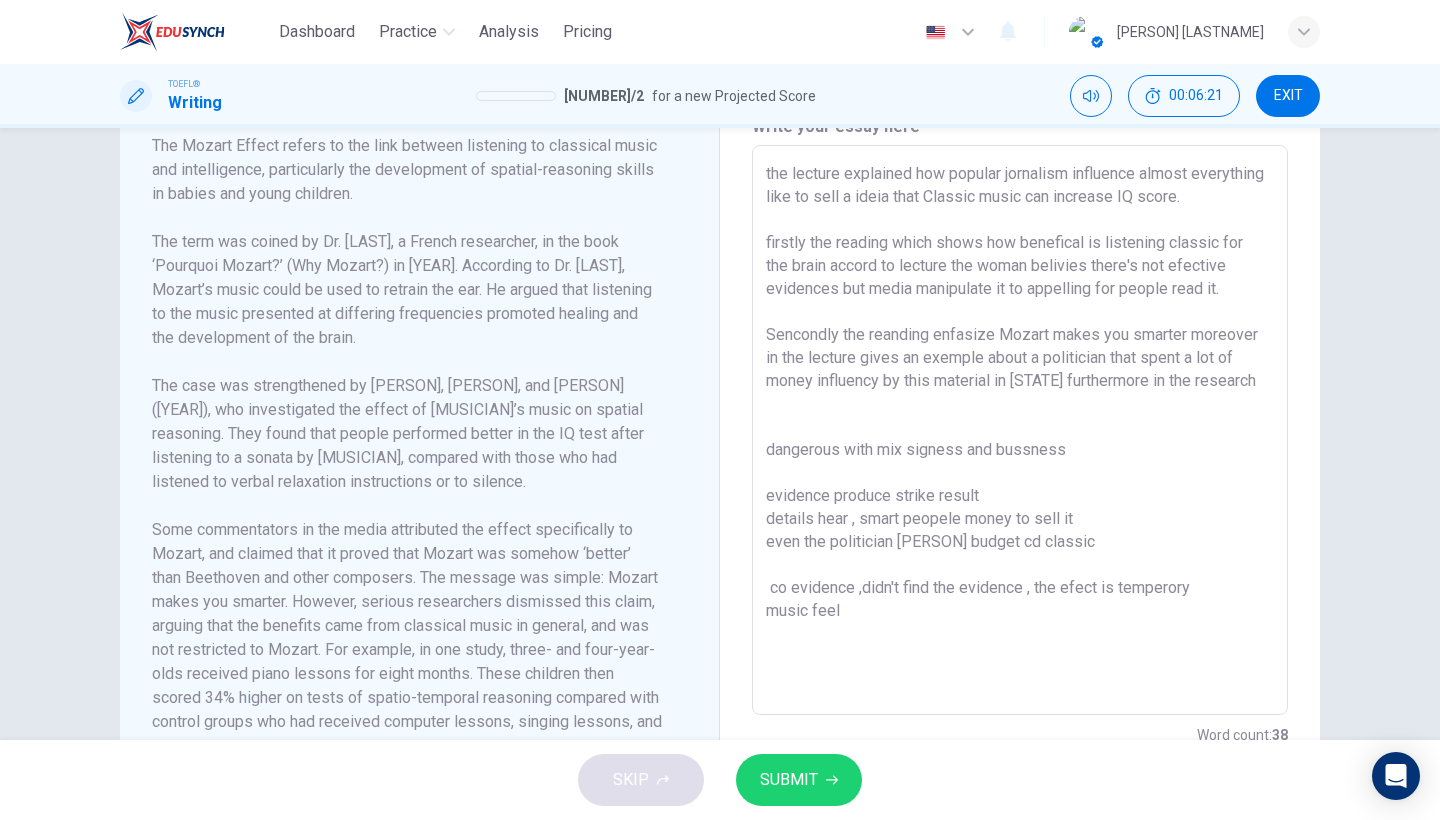 scroll, scrollTop: 0, scrollLeft: 0, axis: both 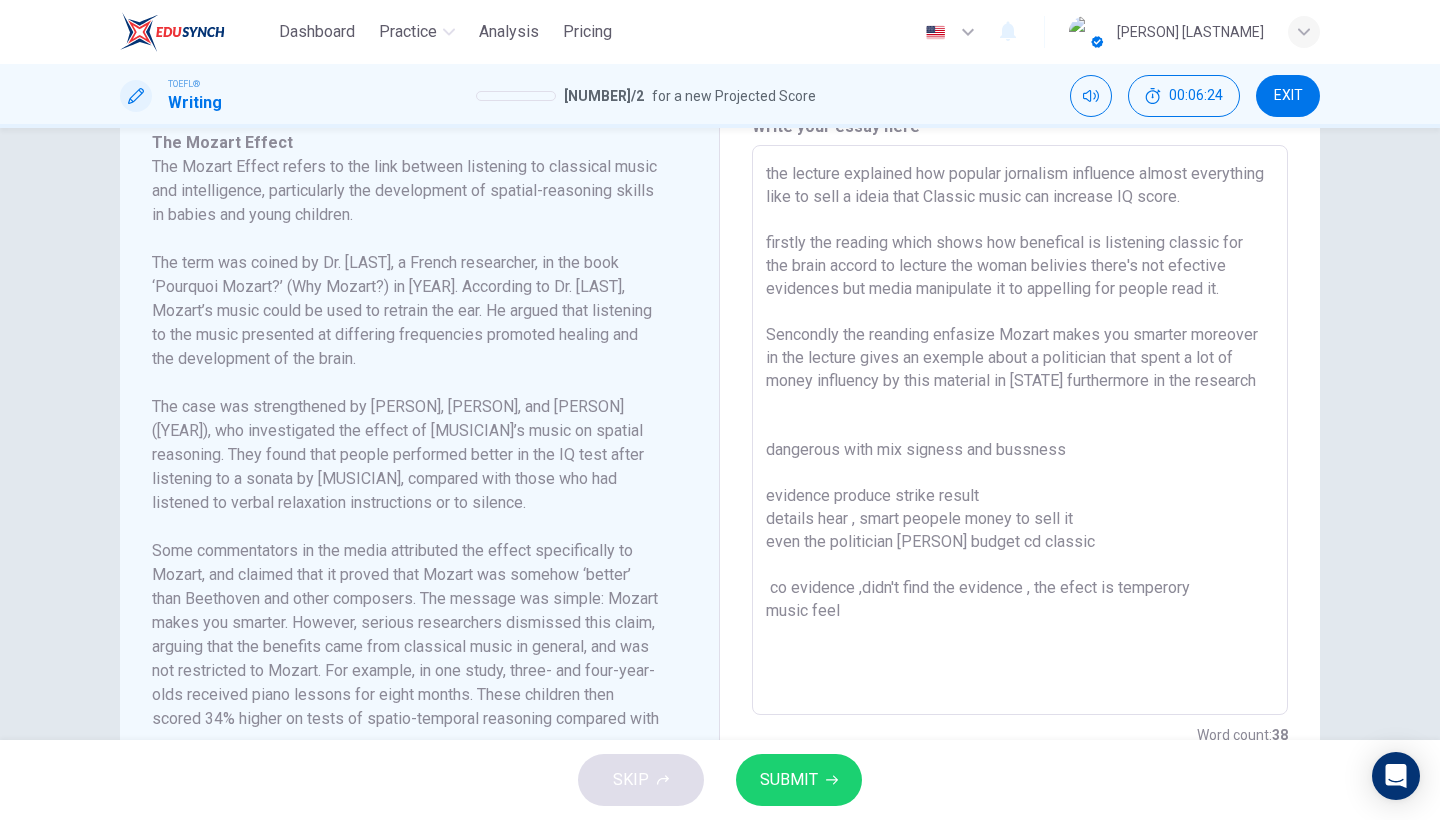 click on "the lecture explained how popular jornalism influence almost everything like to sell a ideia that Classic music can increase IQ score.
firstly the reading which shows how benefical is listening classic for the brain accord to lecture the woman belivies there's not efective evidences but media manipulate it to appelling for people read it.
Sencondly the reanding enfasize Mozart makes you smarter moreover in the lecture gives an exemple about a politician that spent a lot of money influency by this material in [STATE] furthermore in the research
dangerous with mix signess and bussness
evidence produce strike result
details hear , smart peopele money to sell it
even the politician [PERSON] budget cd classic
co evidence ,didn't find the evidence , the efect is temperory
music feel" at bounding box center (1020, 430) 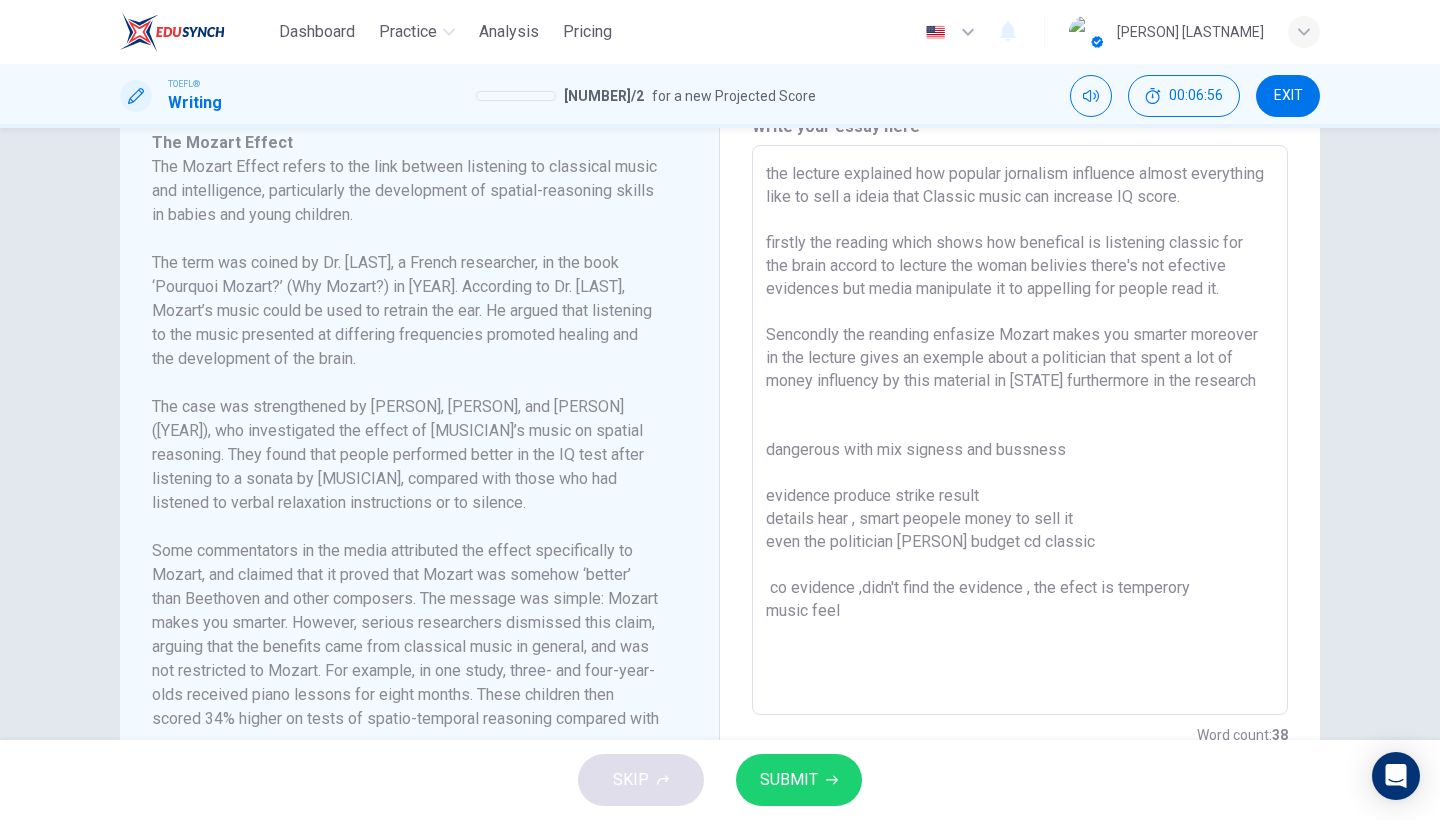 click on "the lecture explained how popular jornalism influence almost everything like to sell a ideia that Classic music can increase IQ score.
firstly the reading which shows how benefical is listening classic for the brain accord to lecture the woman belivies there's not efective evidences but media manipulate it to appelling for people read it.
Sencondly the reanding enfasize Mozart makes you smarter moreover in the lecture gives an exemple about a politician that spent a lot of money influency by this material in [STATE] furthermore in the research
dangerous with mix signess and bussness
evidence produce strike result
details hear , smart peopele money to sell it
even the politician [PERSON] budget cd classic
co evidence ,didn't find the evidence , the efect is temperory
music feel" at bounding box center [1020, 430] 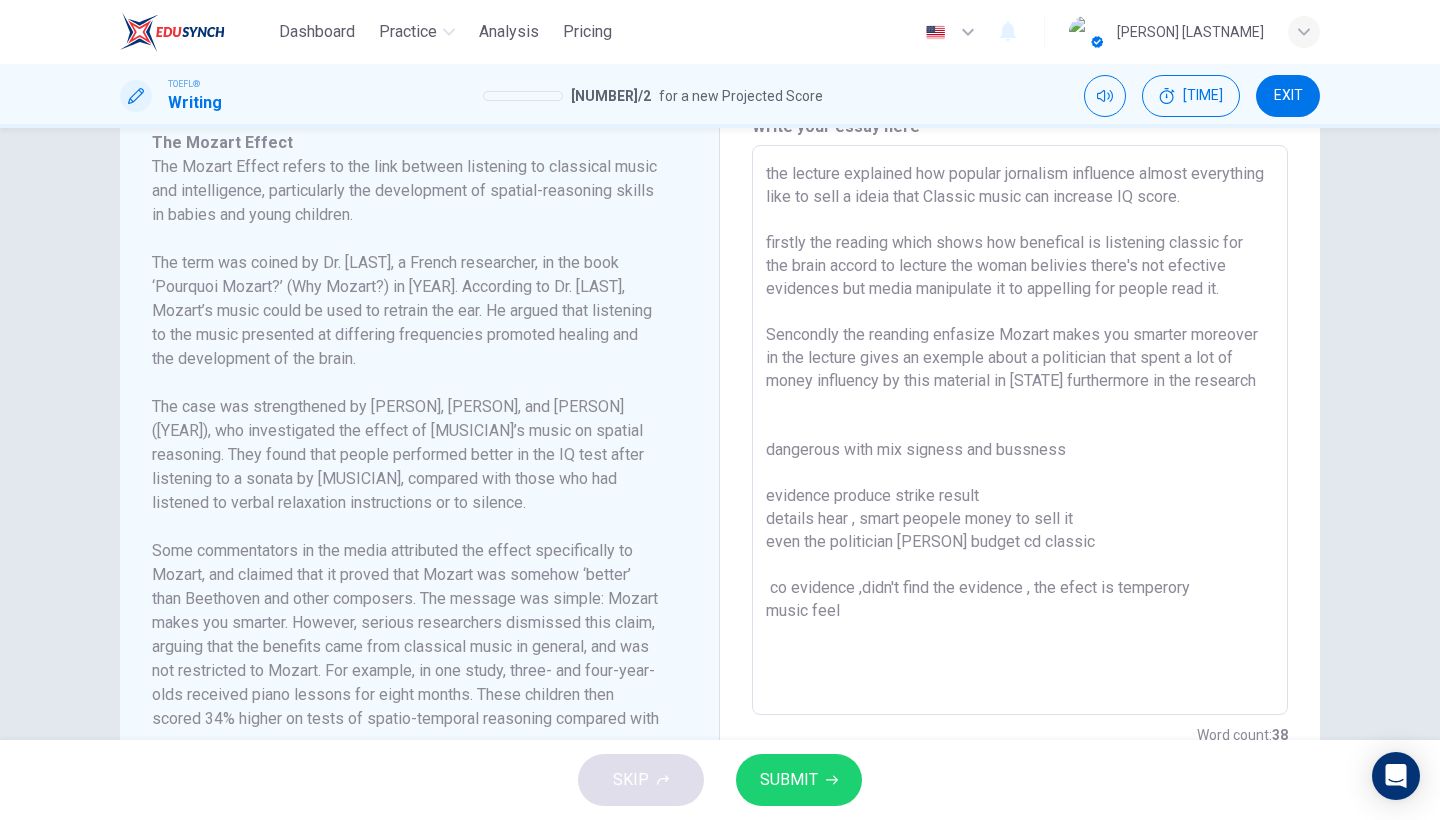 click on "the lecture explained how popular jornalism influence almost everything like to sell a ideia that Classic music can increase IQ score.
firstly the reading which shows how benefical is listening classic for the brain accord to lecture the woman belivies there's not efective evidences but media manipulate it to appelling for people read it.
Sencondly the reanding enfasize Mozart makes you smarter moreover in the lecture gives an exemple about a politician that spent a lot of money influency by this material in [STATE] furthermore in the research
dangerous with mix signess and bussness
evidence produce strike result
details hear , smart peopele money to sell it
even the politician [PERSON] budget cd classic
co evidence ,didn't find the evidence , the efect is temperory
music feel" at bounding box center [1020, 430] 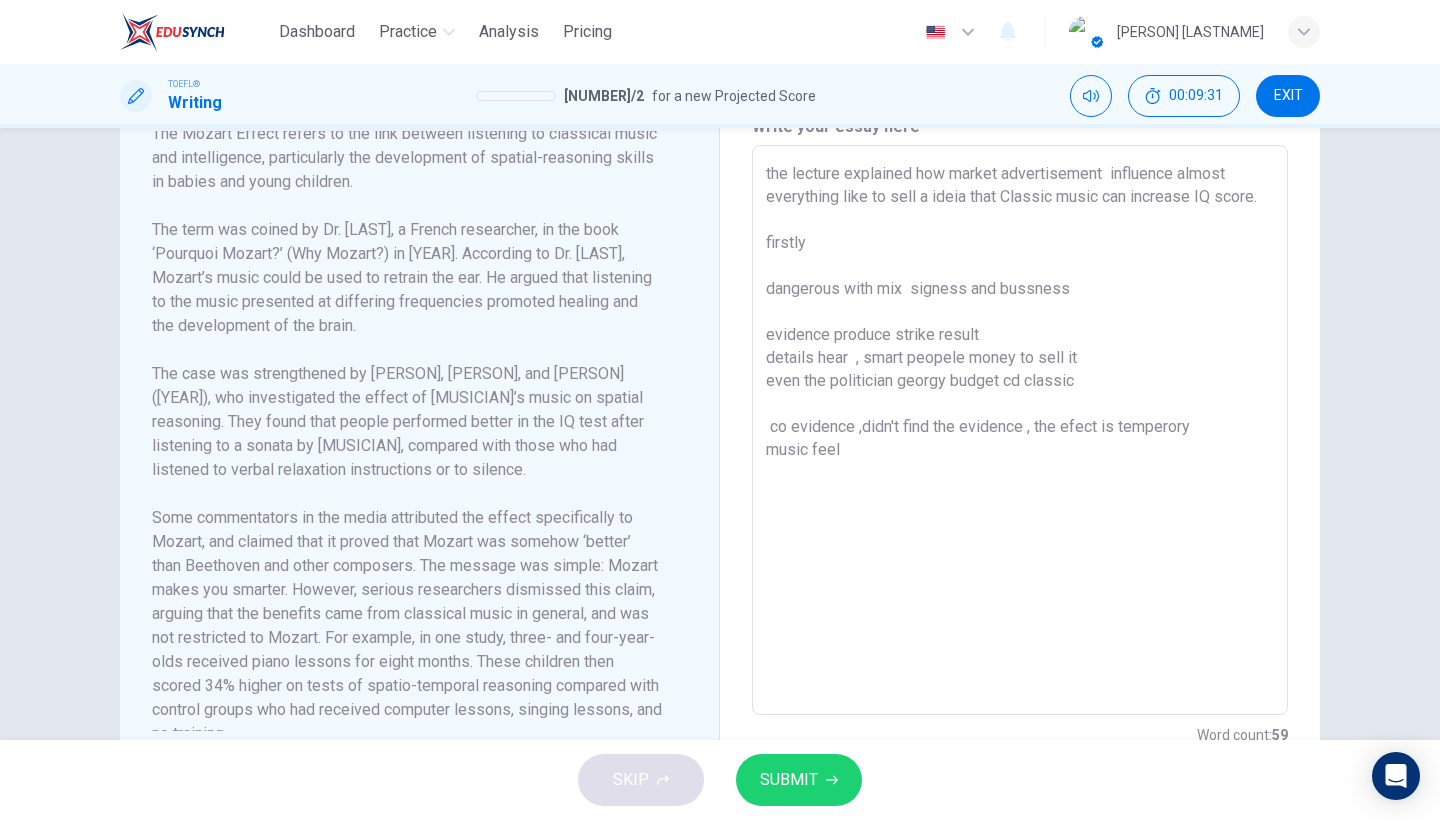 scroll, scrollTop: 0, scrollLeft: 0, axis: both 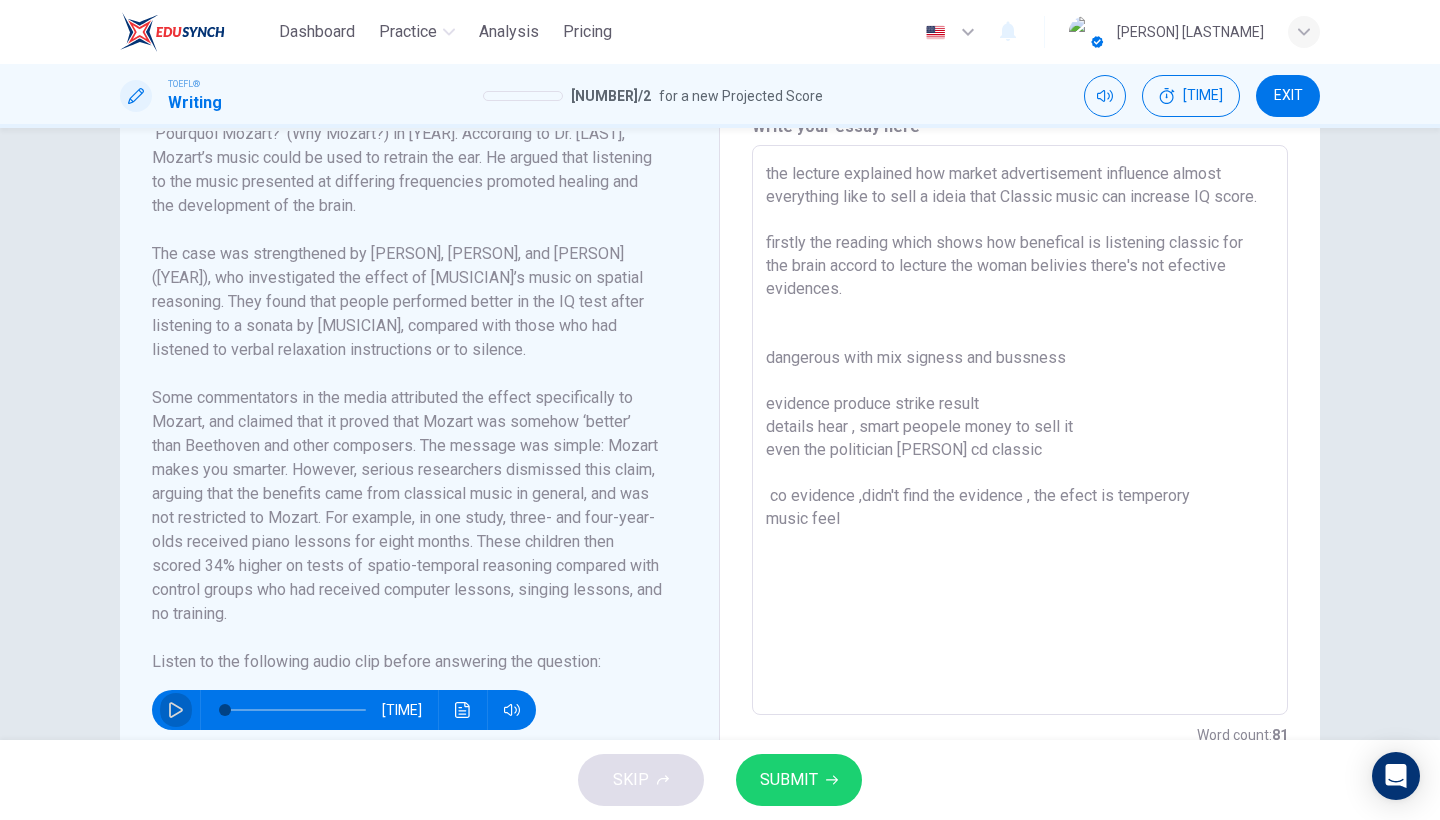 click at bounding box center [176, 710] 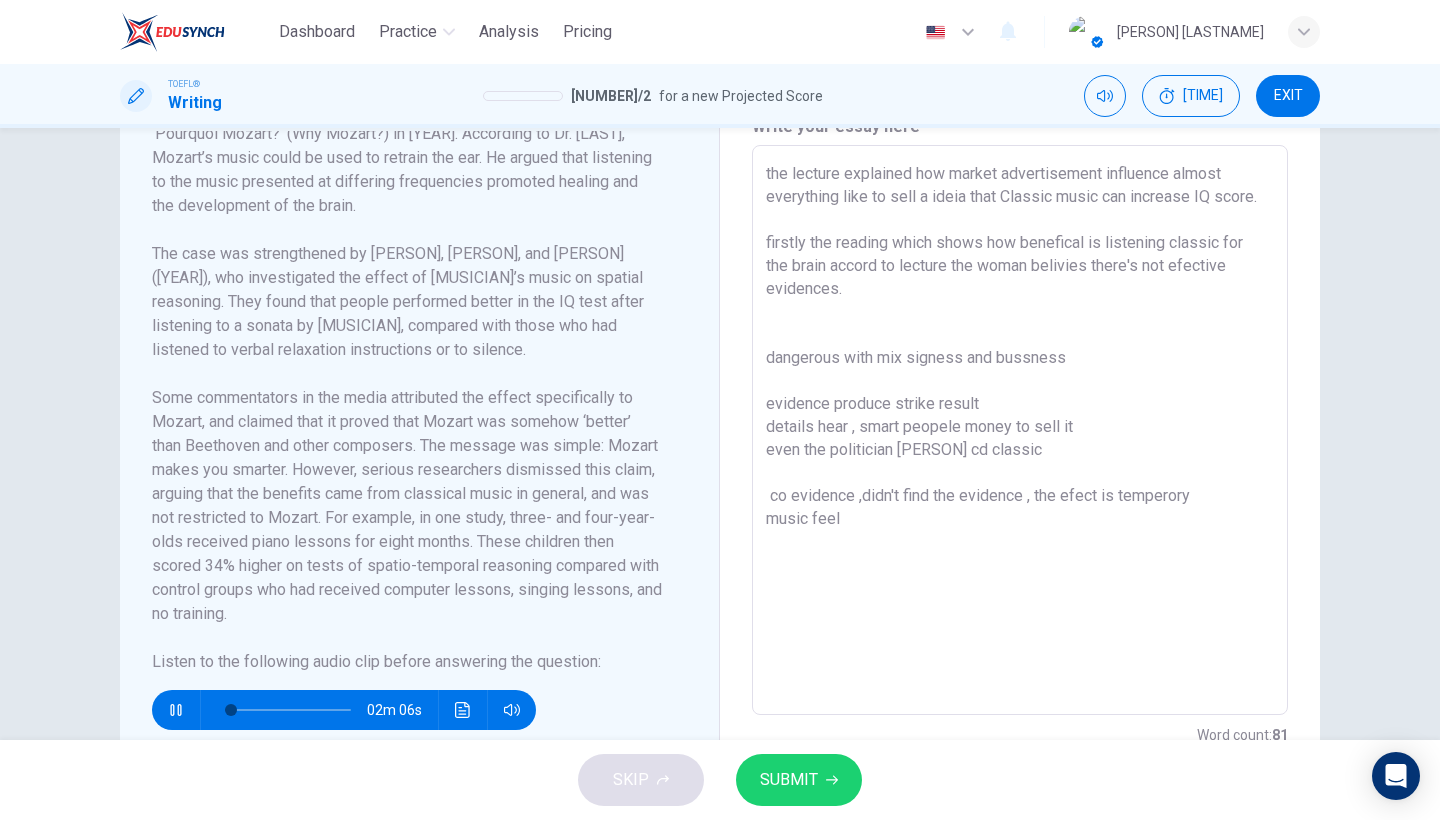 click on "the lecture explained how market advertisement influence almost everything like to sell a ideia that Classic music can increase IQ score.
firstly the reading which shows how benefical is listening classic for the brain accord to lecture the woman belivies there's not efective evidences.
dangerous with mix signess and bussness
evidence produce strike result
details hear , smart peopele money to sell it
even the politician [PERSON] cd classic
co evidence ,didn't find the evidence , the efect is temperory
music feel" at bounding box center (1020, 430) 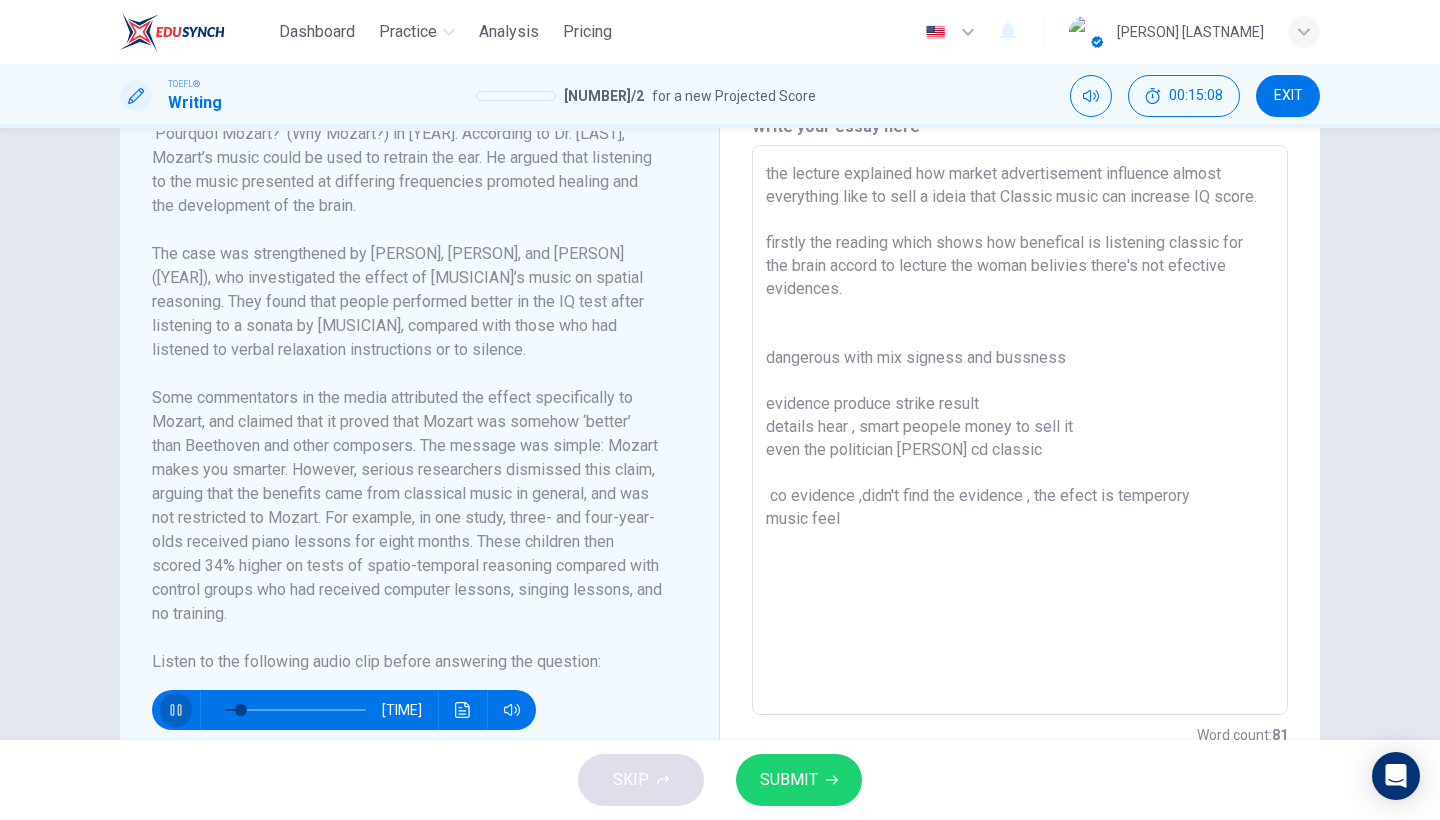 click at bounding box center [175, 710] 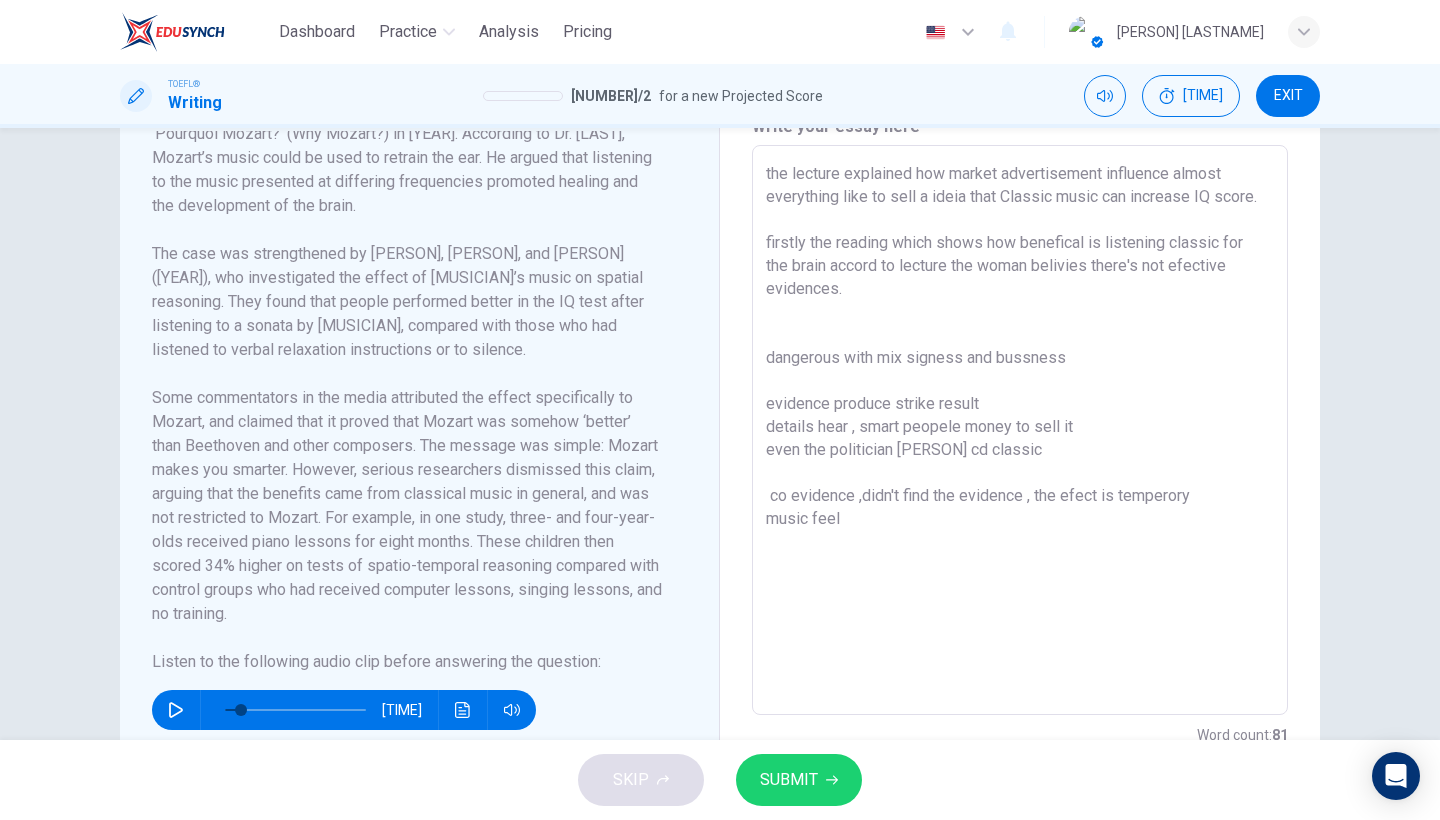 drag, startPoint x: 1106, startPoint y: 196, endPoint x: 948, endPoint y: 187, distance: 158.25612 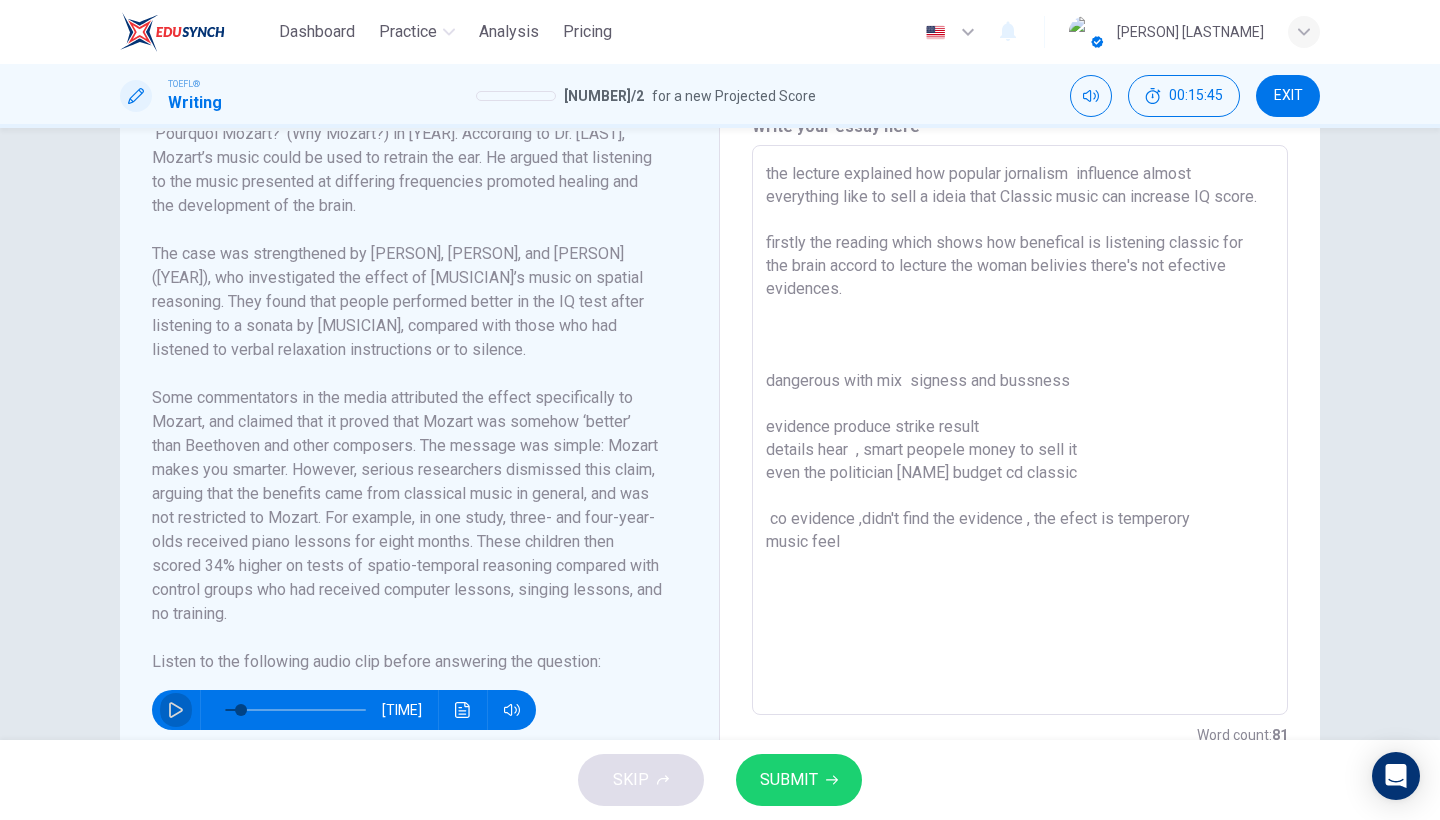 click at bounding box center [176, 710] 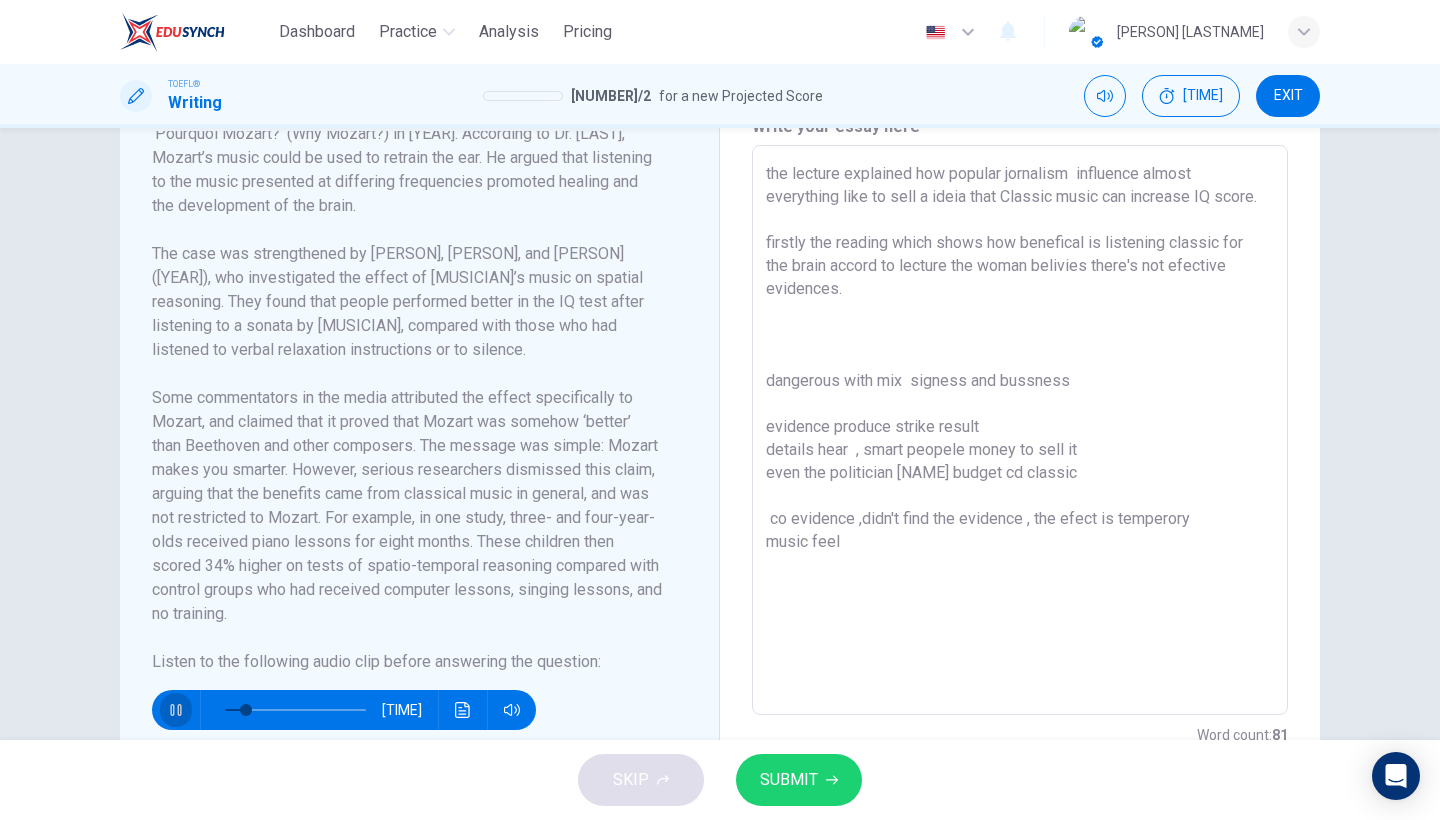 click at bounding box center (176, 710) 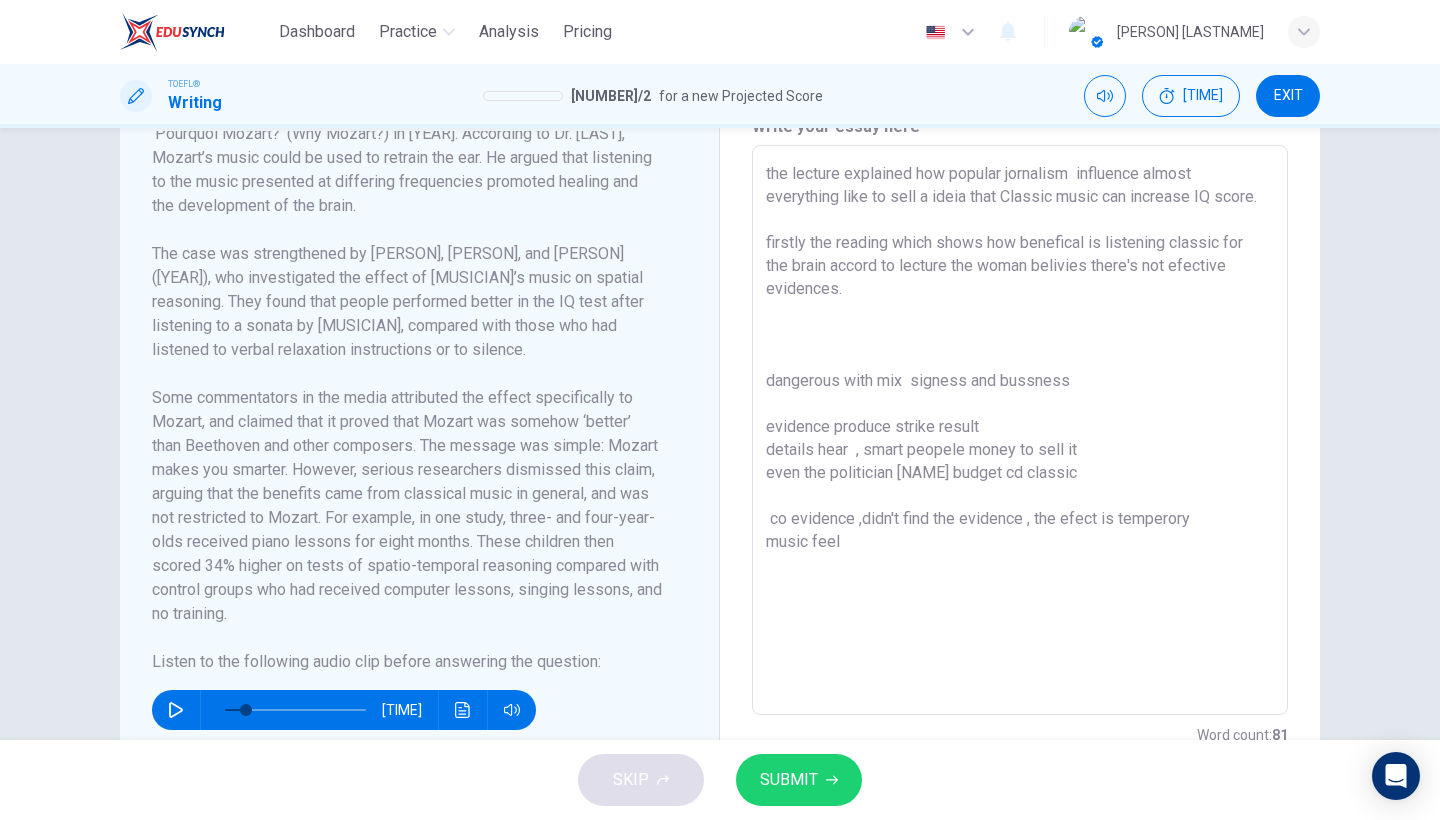 click on "the lecture explained how popular jornalism  influence almost everything like to sell a ideia that Classic music can increase IQ score.
firstly the reading which shows how benefical is listening classic for the brain accord to lecture the woman belivies there's not efective evidences.
dangerous with mix  signess and bussness
evidence produce strike result
details hear  , smart peopele money to sell it
even the politician [NAME] budget cd classic
co evidence ,didn't find the evidence , the efect is temperory
music feel" at bounding box center (1020, 430) 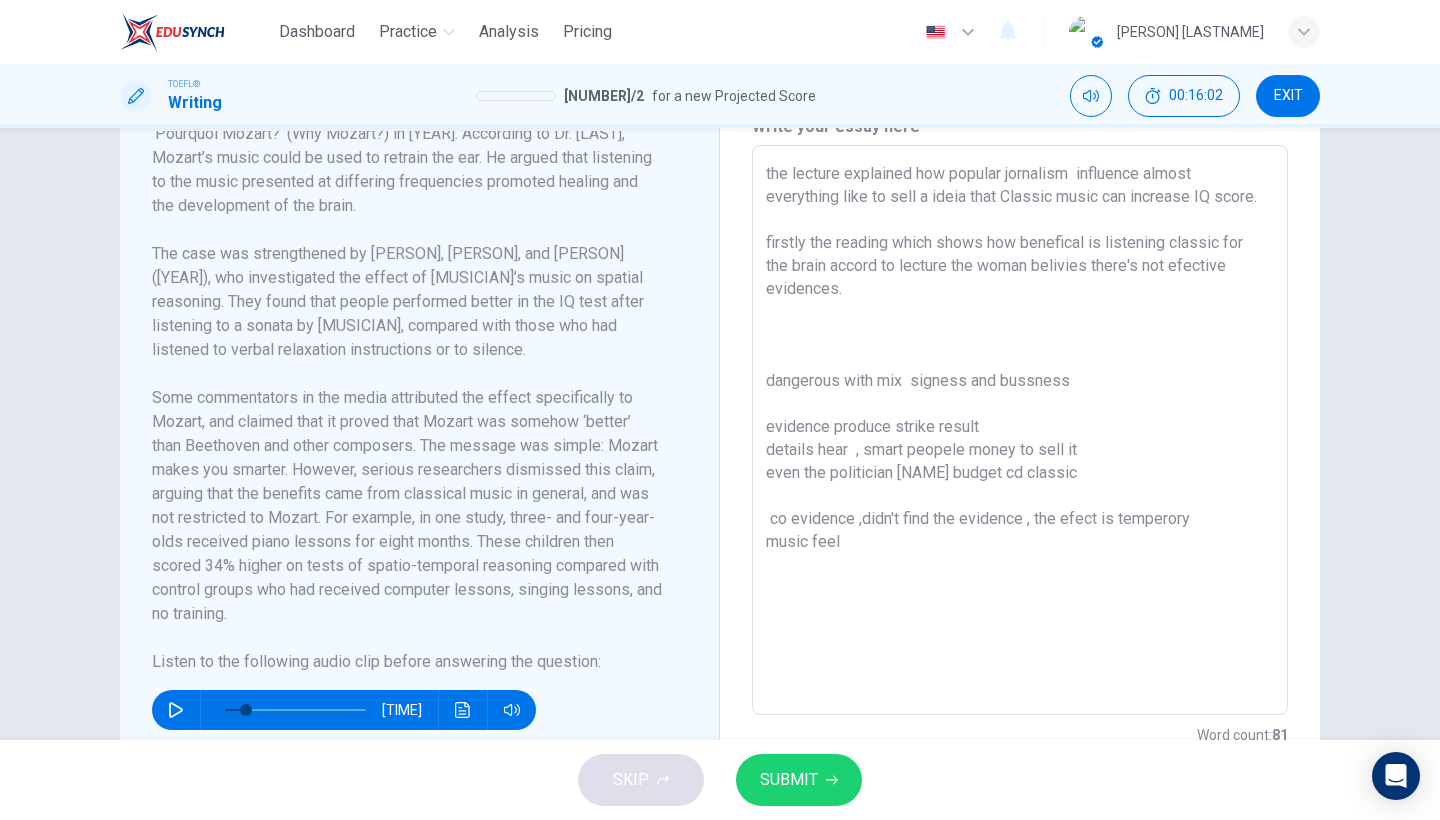 drag, startPoint x: 1176, startPoint y: 288, endPoint x: 1145, endPoint y: 284, distance: 31.257 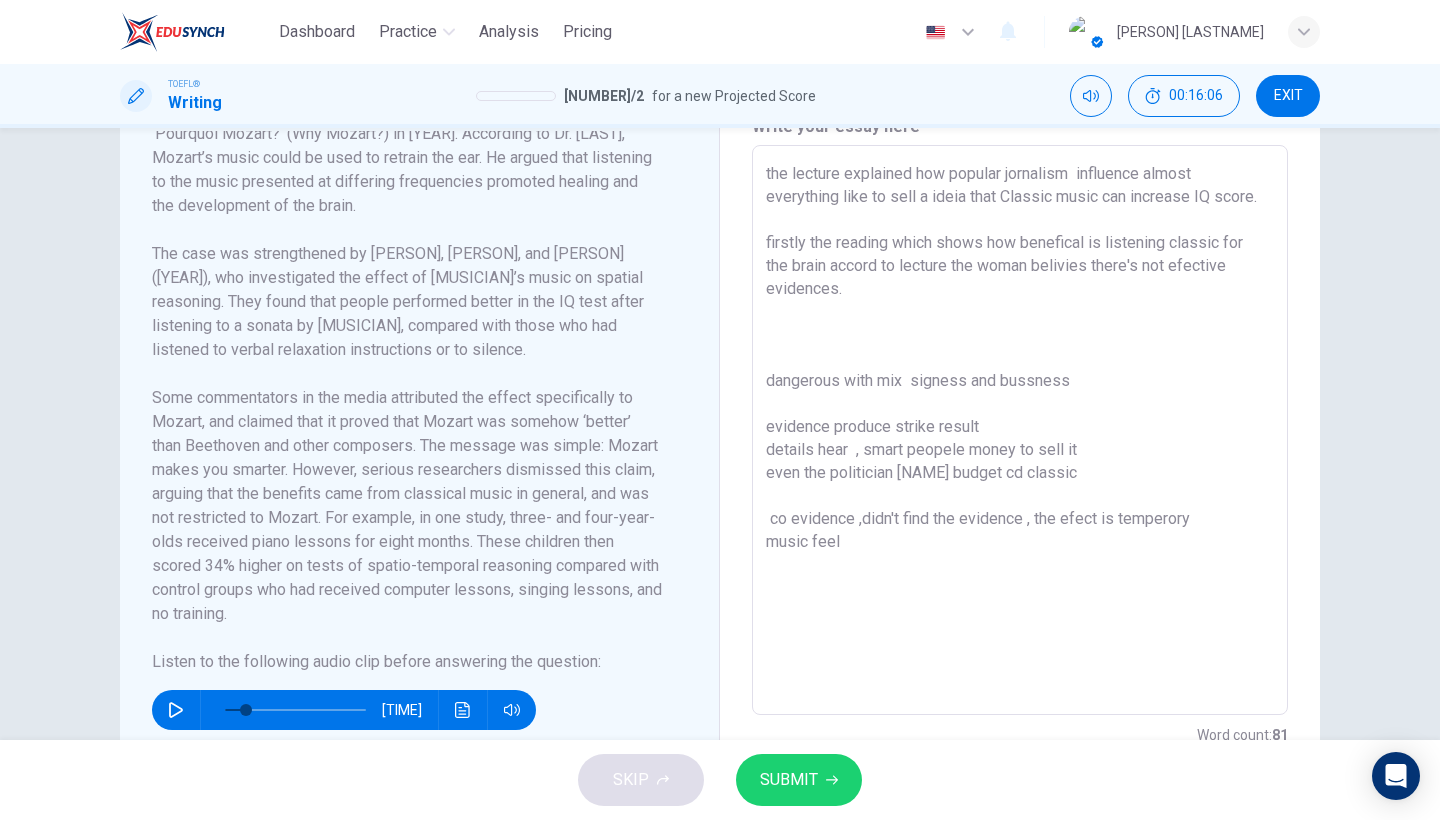 click on "the lecture explained how popular jornalism  influence almost everything like to sell a ideia that Classic music can increase IQ score.
firstly the reading which shows how benefical is listening classic for the brain accord to lecture the woman belivies there's not efective evidences.
dangerous with mix  signess and bussness
evidence produce strike result
details hear  , smart peopele money to sell it
even the politician [NAME] budget cd classic
co evidence ,didn't find the evidence , the efect is temperory
music feel" at bounding box center [1020, 430] 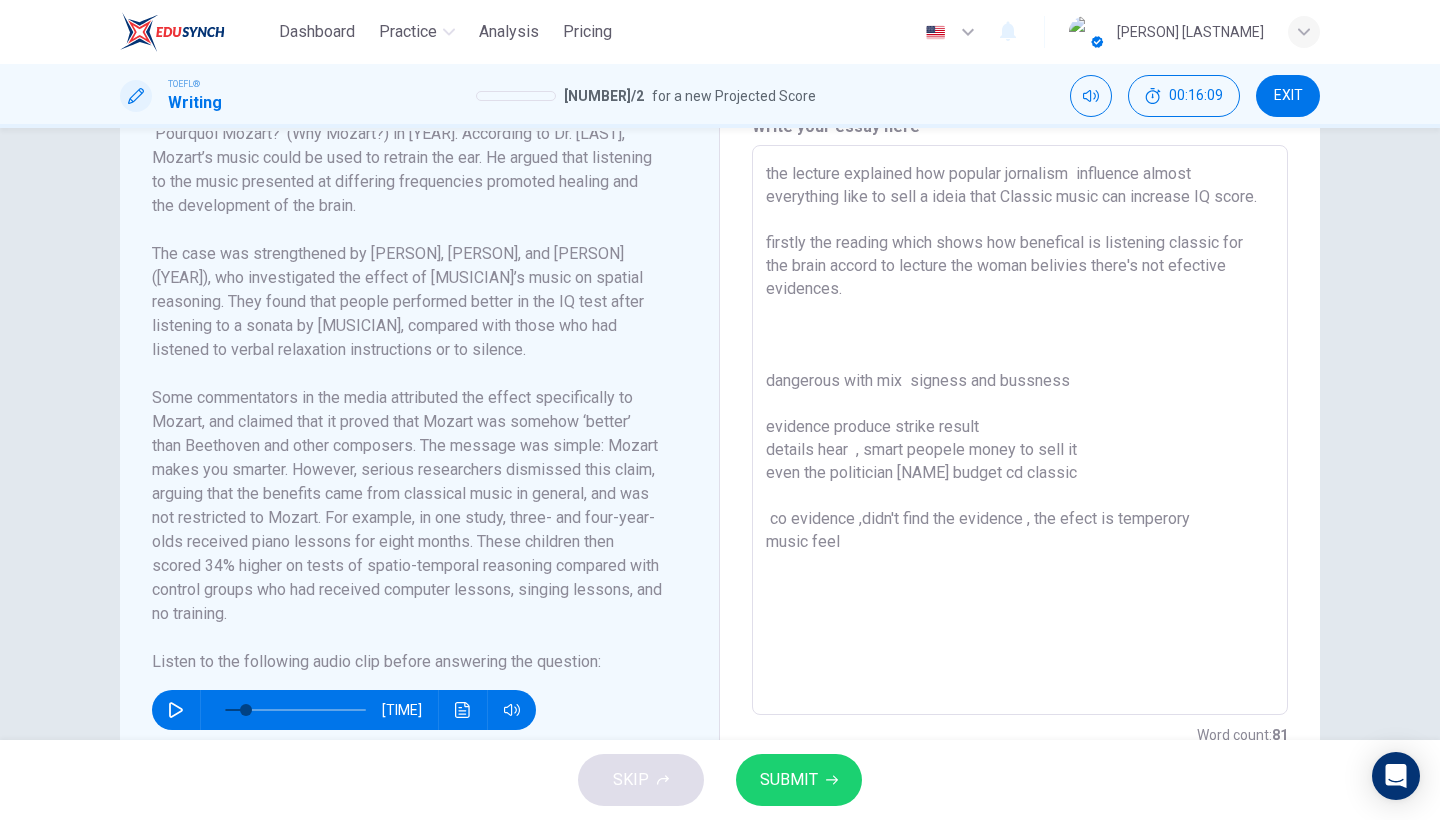 click at bounding box center [176, 710] 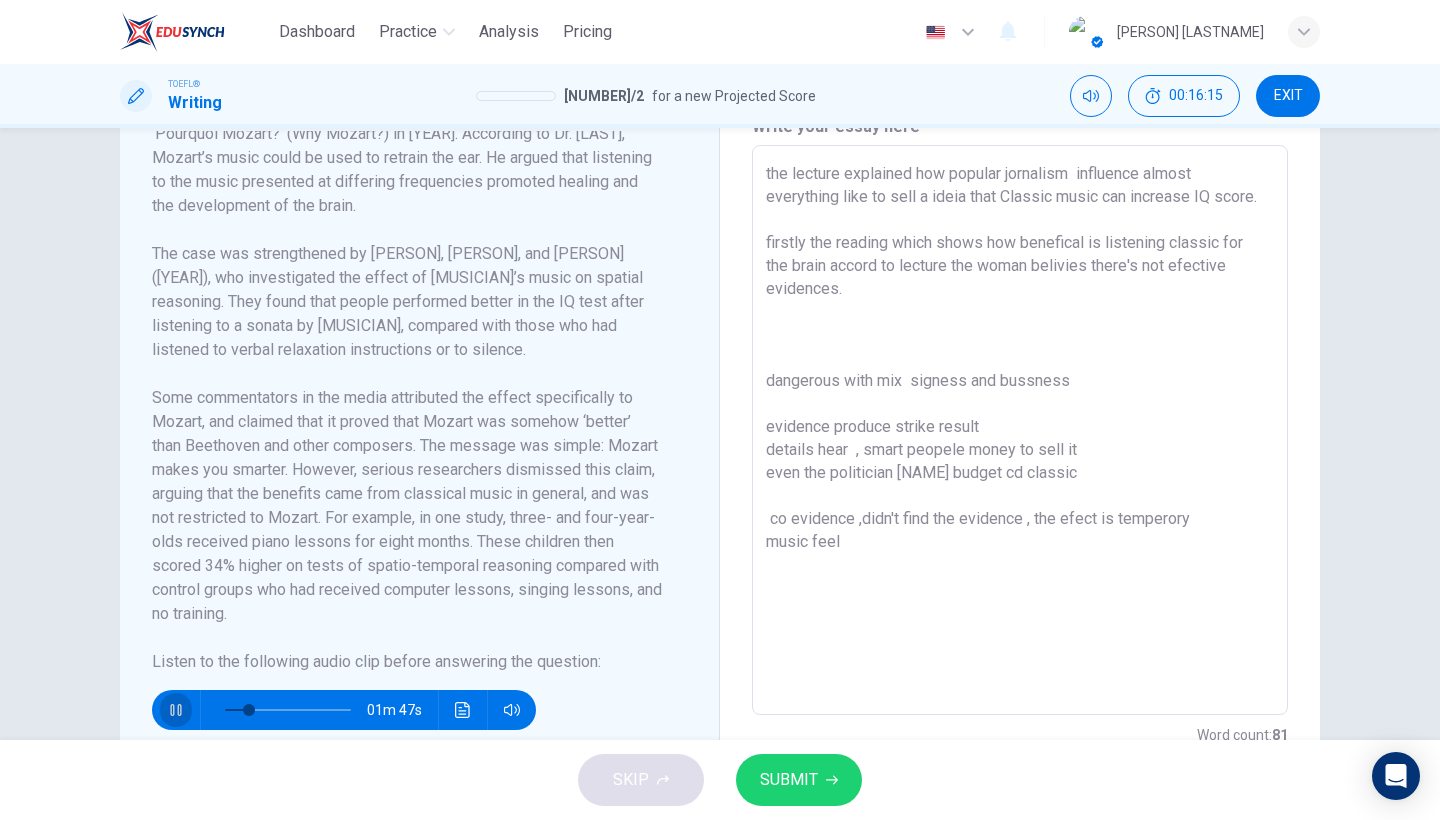 click at bounding box center [176, 710] 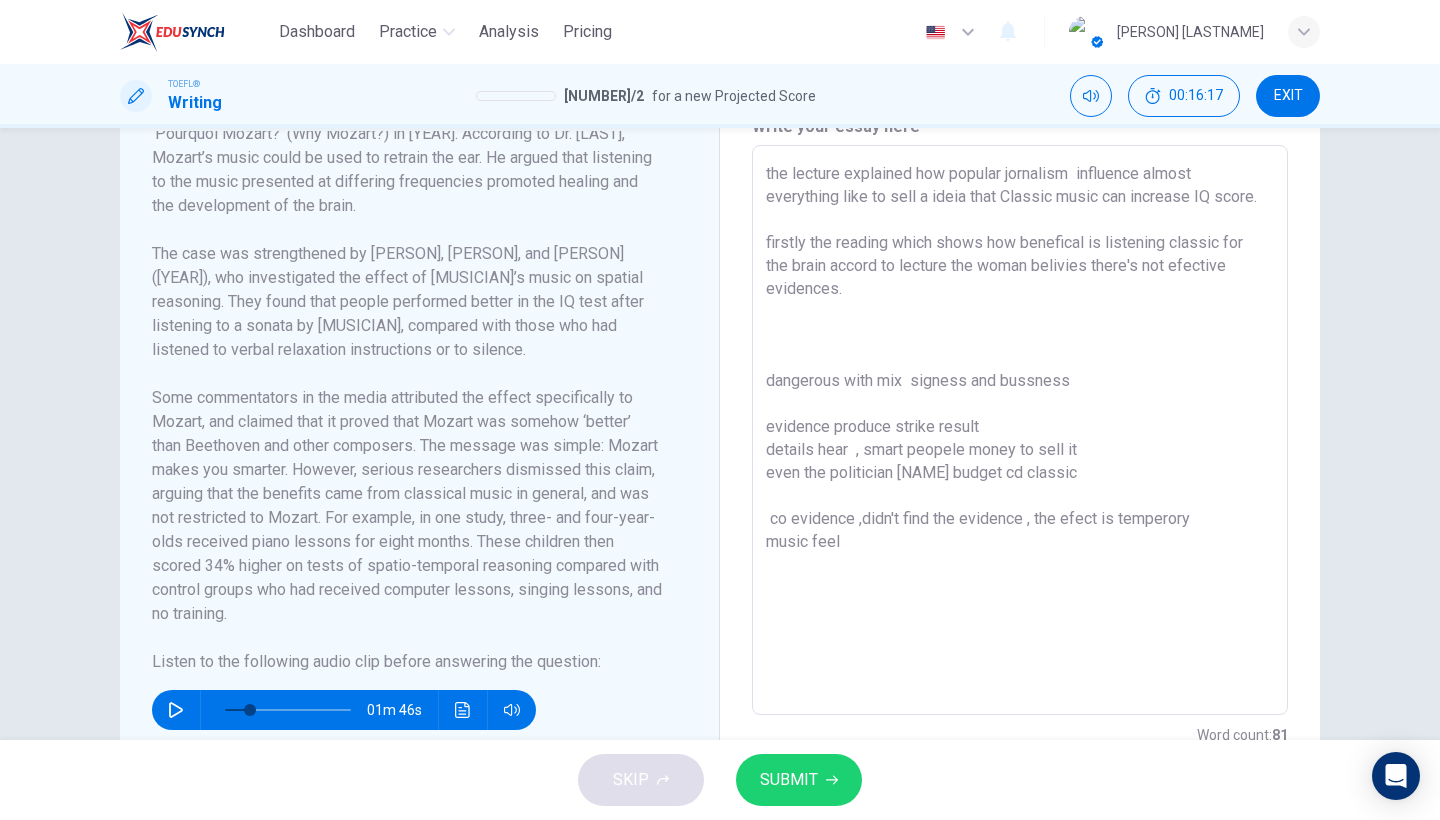 click on "the lecture explained how popular jornalism  influence almost everything like to sell a ideia that Classic music can increase IQ score.
firstly the reading which shows how benefical is listening classic for the brain accord to lecture the woman belivies there's not efective evidences.
dangerous with mix  signess and bussness
evidence produce strike result
details hear  , smart peopele money to sell it
even the politician [NAME] budget cd classic
co evidence ,didn't find the evidence , the efect is temperory
music feel" at bounding box center [1020, 430] 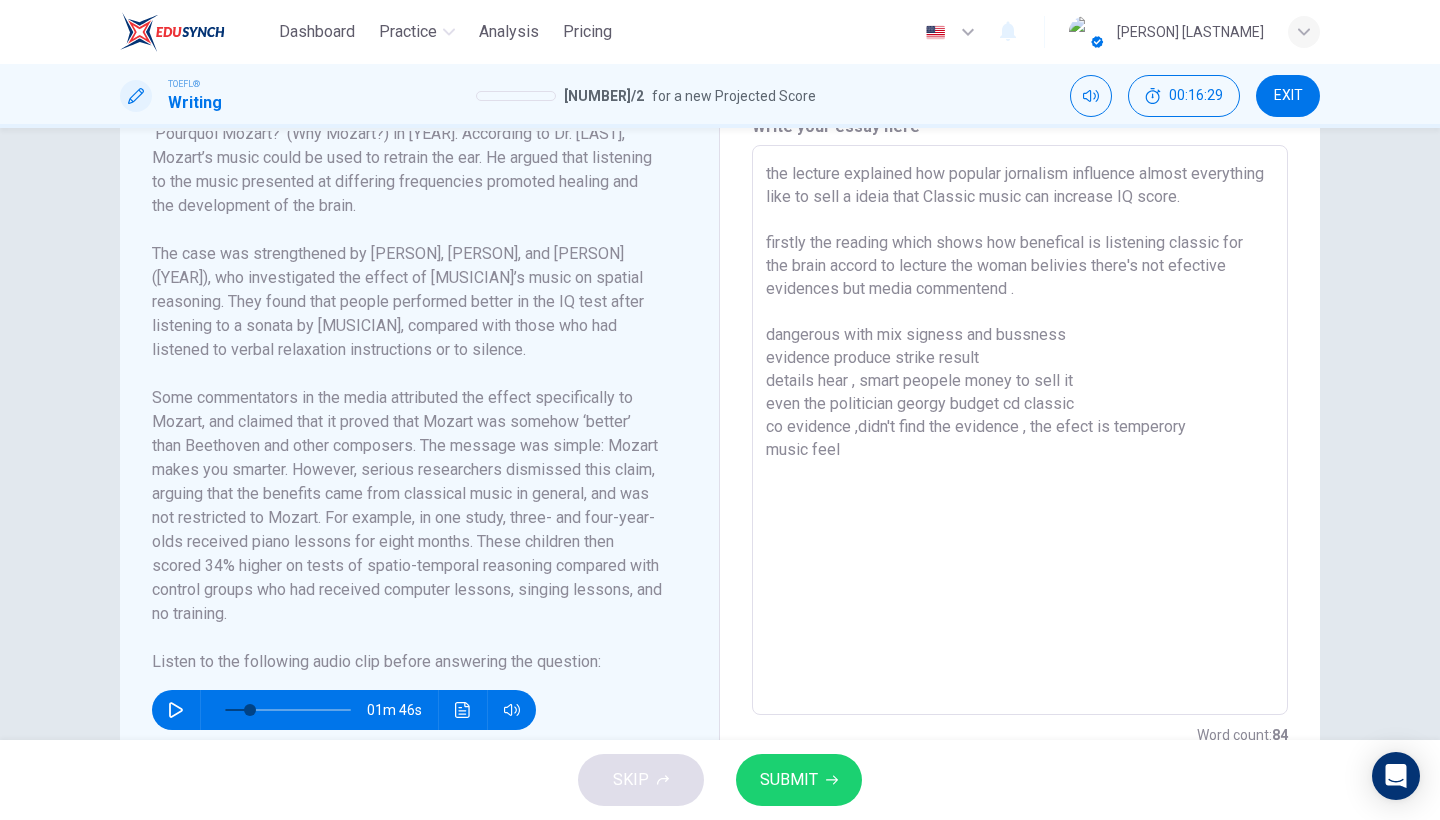 click at bounding box center [176, 710] 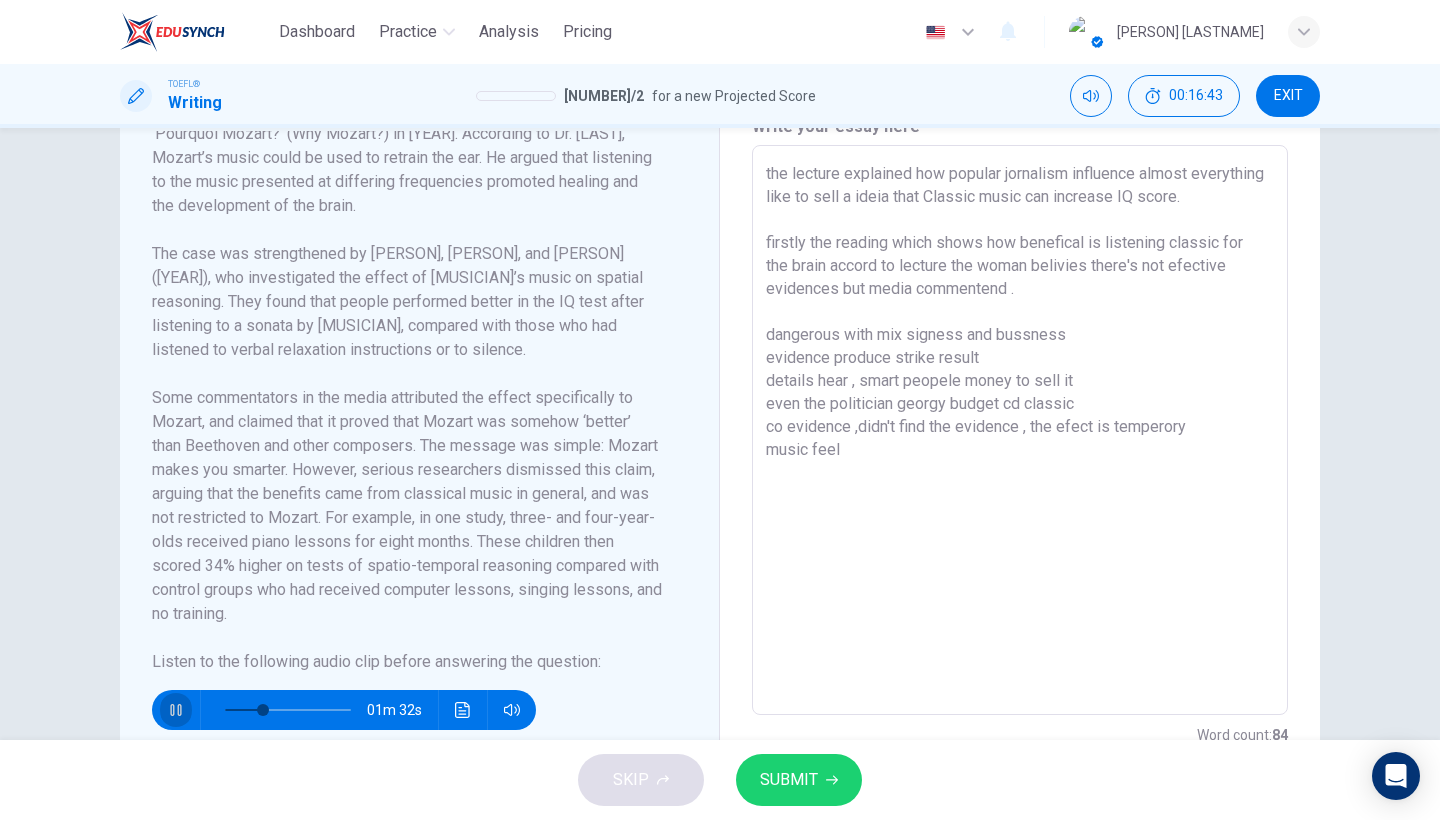 click at bounding box center (176, 710) 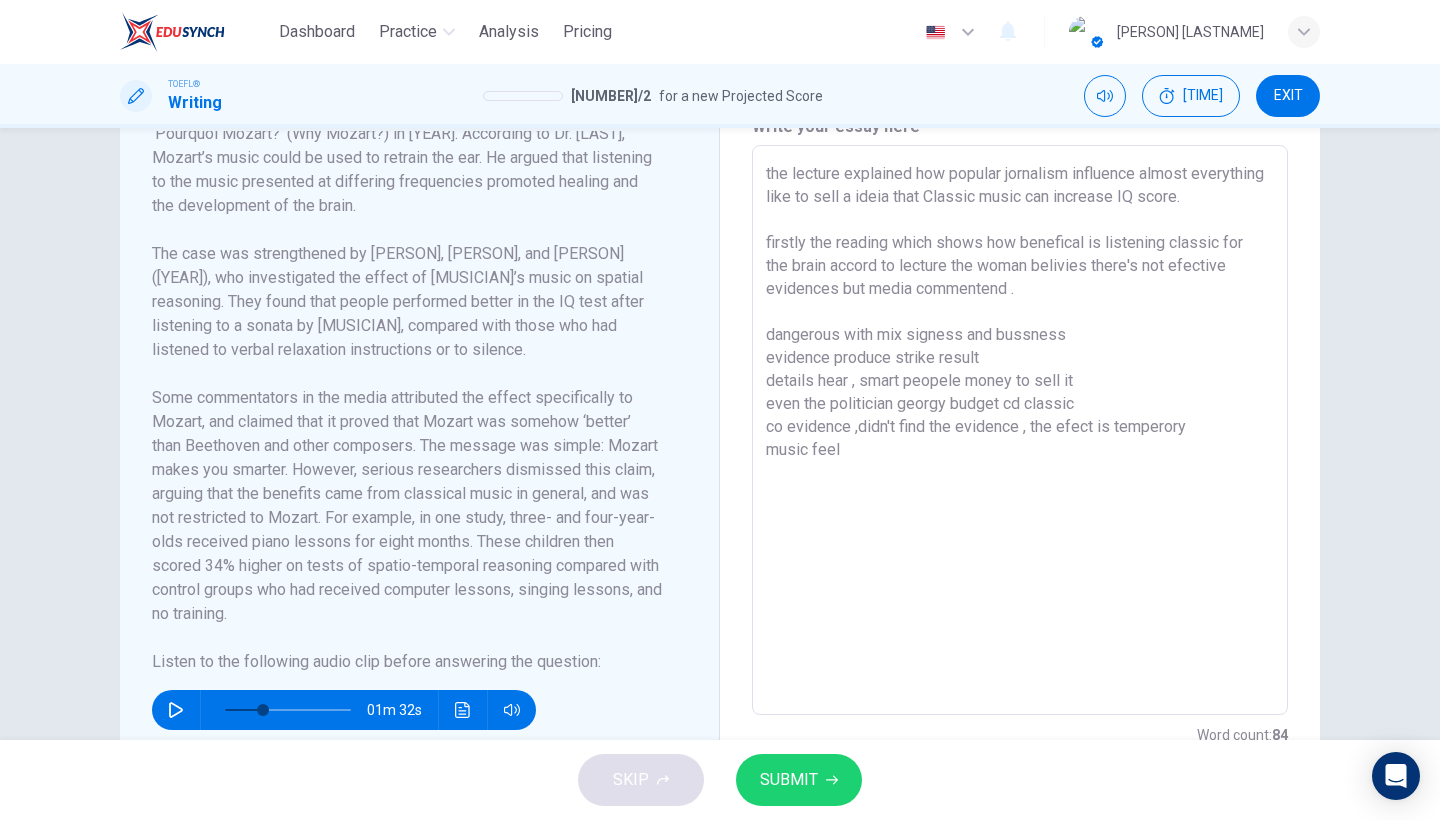 click on "the lecture explained how popular jornalism influence almost everything like to sell a ideia that Classic music can increase IQ score.
firstly the reading which shows how benefical is listening classic for the brain accord to lecture the woman belivies there's not efective evidences but media commentend .
dangerous with mix signess and bussness
evidence produce strike result
details hear , smart peopele money to sell it
even the politician georgy budget cd classic
co evidence ,didn't find the evidence , the efect is temperory
music feel" at bounding box center [1020, 430] 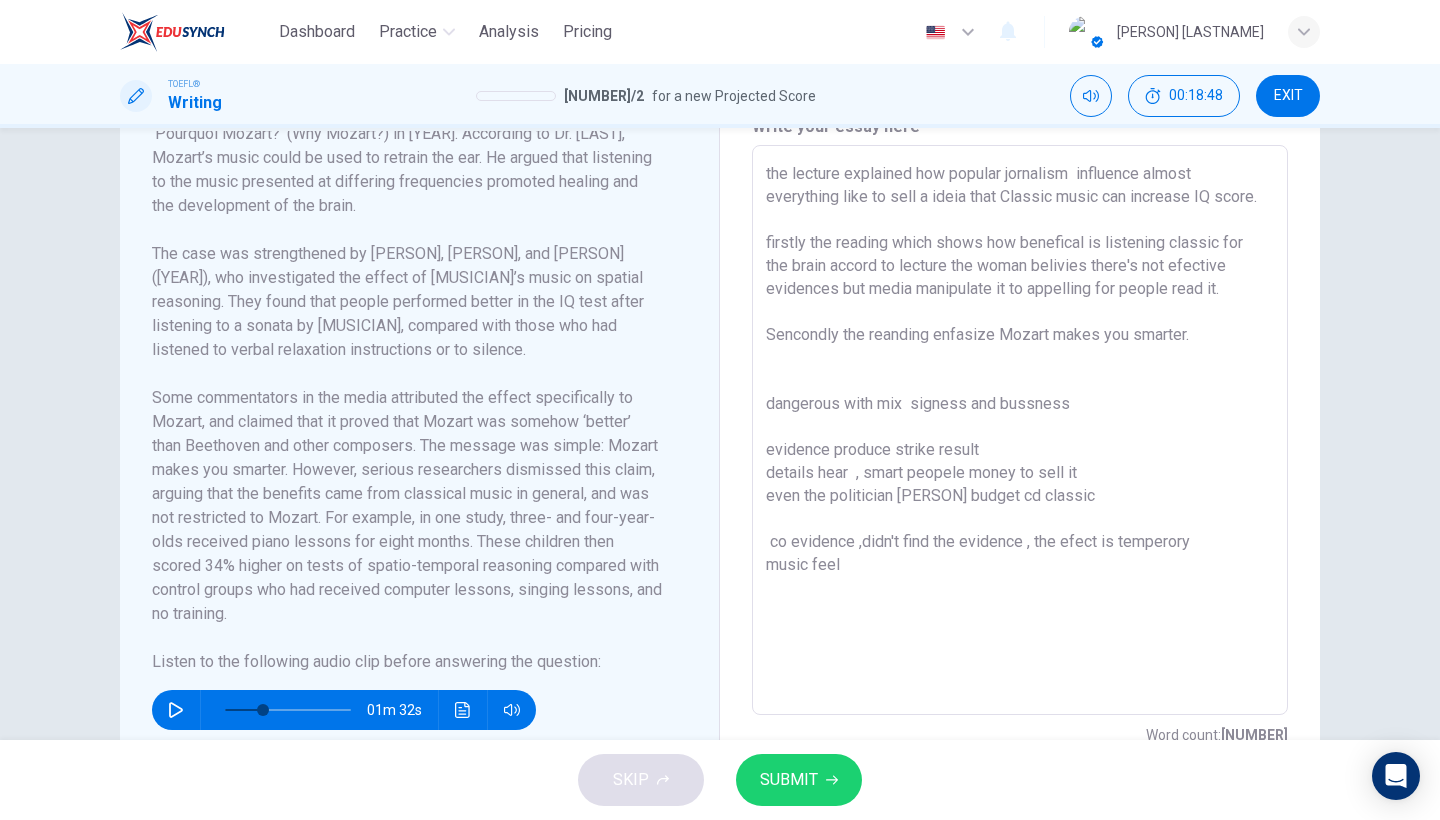 click at bounding box center (176, 710) 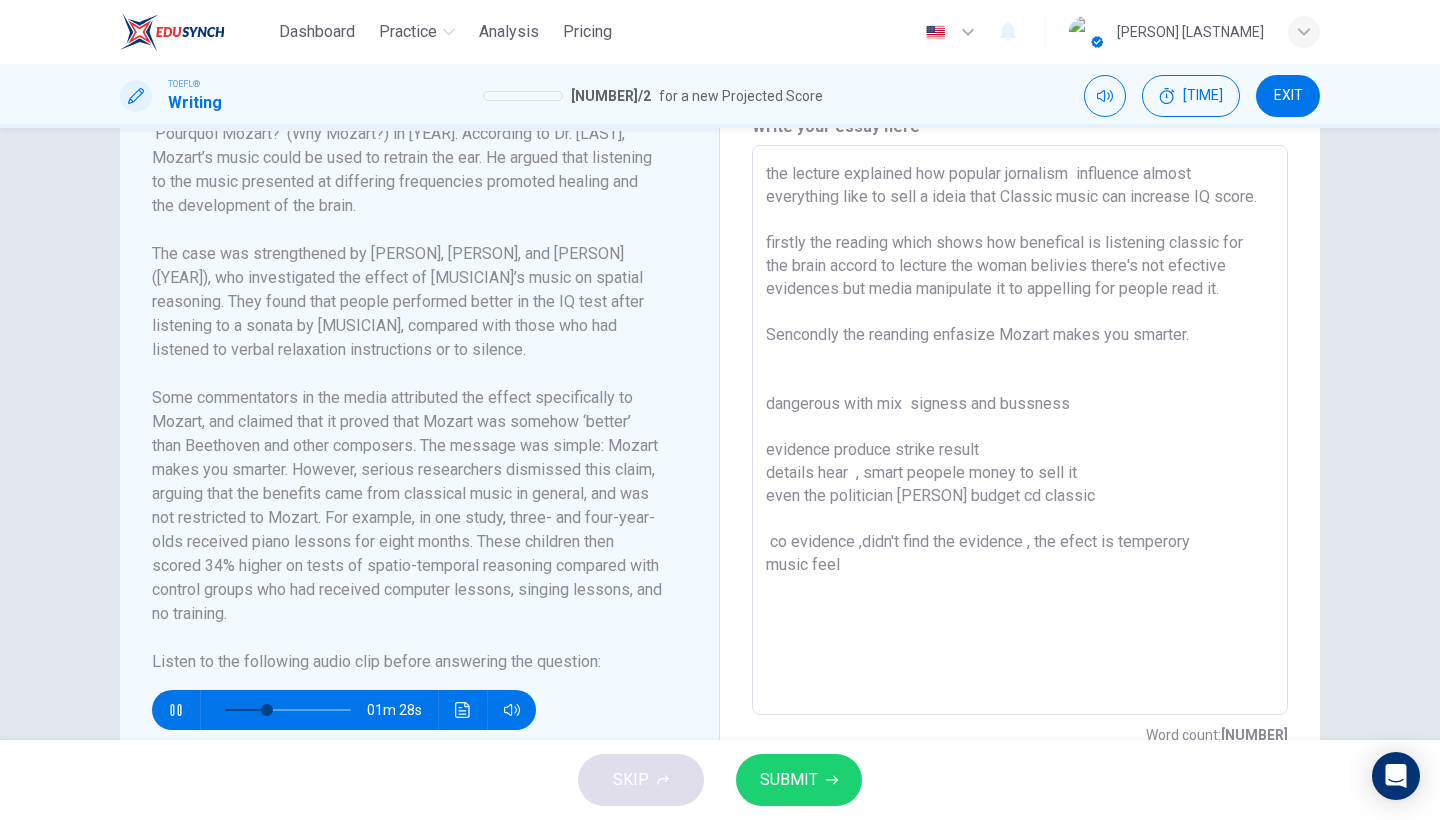 click on "the lecture explained how popular jornalism  influence almost everything like to sell a ideia that Classic music can increase IQ score.
firstly the reading which shows how benefical is listening classic for the brain accord to lecture the woman belivies there's not efective evidences but media manipulate it to appelling for people read it.
Sencondly the reanding enfasize Mozart makes you smarter.
dangerous with mix  signess and bussness
evidence produce strike result
details hear  , smart peopele money to sell it
even the politician [PERSON] budget cd classic
co evidence ,didn't find the evidence , the efect is temperory
music feel" at bounding box center (1020, 430) 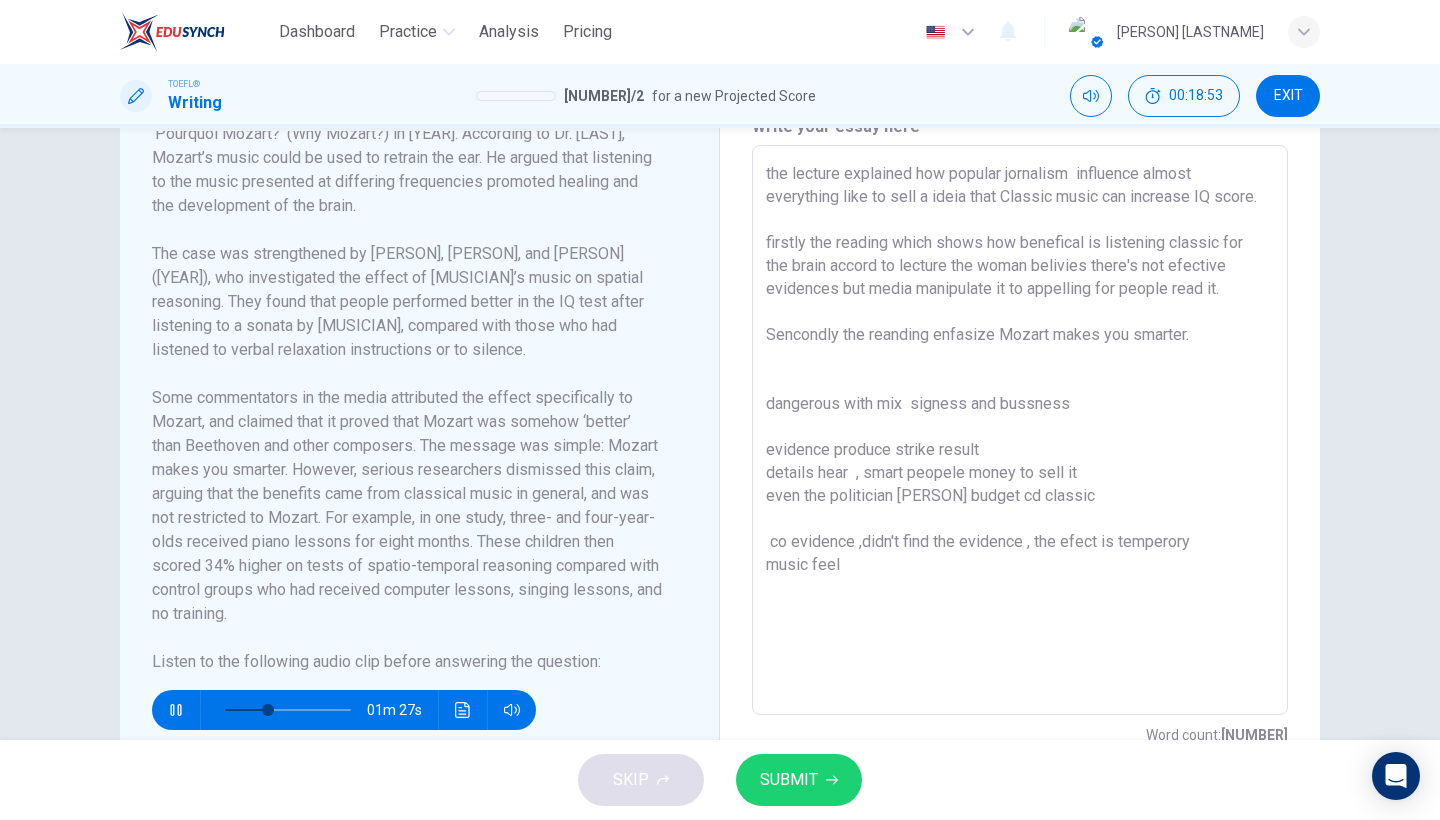 click on "the lecture explained how popular jornalism  influence almost everything like to sell a ideia that Classic music can increase IQ score.
firstly the reading which shows how benefical is listening classic for the brain accord to lecture the woman belivies there's not efective evidences but media manipulate it to appelling for people read it.
Sencondly the reanding enfasize Mozart makes you smarter.
dangerous with mix  signess and bussness
evidence produce strike result
details hear  , smart peopele money to sell it
even the politician [PERSON] budget cd classic
co evidence ,didn't find the evidence , the efect is temperory
music feel" at bounding box center (1020, 430) 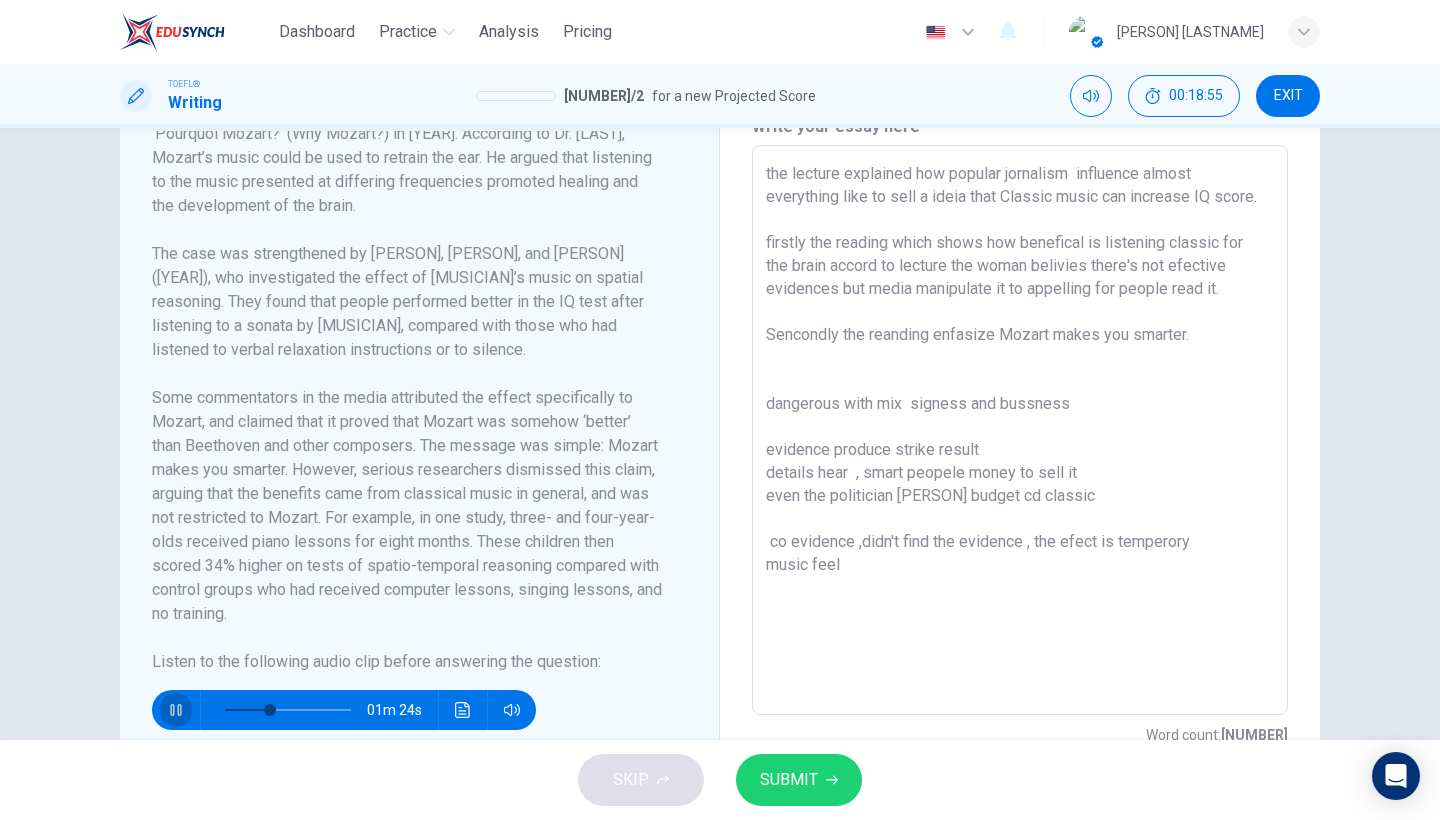 click at bounding box center (176, 710) 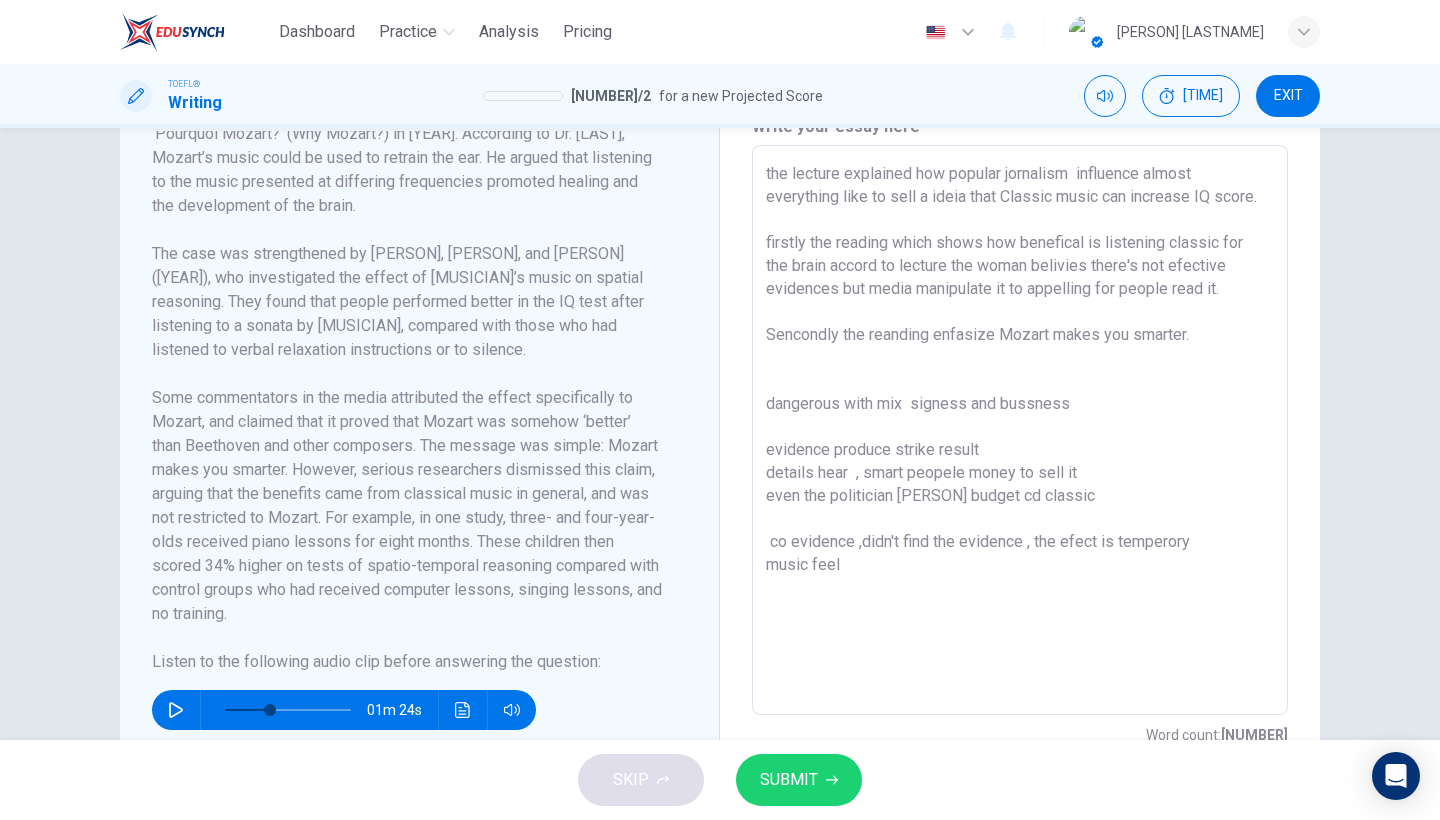 click on "the lecture explained how popular jornalism  influence almost everything like to sell a ideia that Classic music can increase IQ score.
firstly the reading which shows how benefical is listening classic for the brain accord to lecture the woman belivies there's not efective evidences but media manipulate it to appelling for people read it.
Sencondly the reanding enfasize Mozart makes you smarter.
dangerous with mix  signess and bussness
evidence produce strike result
details hear  , smart peopele money to sell it
even the politician [PERSON] budget cd classic
co evidence ,didn't find the evidence , the efect is temperory
music feel" at bounding box center (1020, 430) 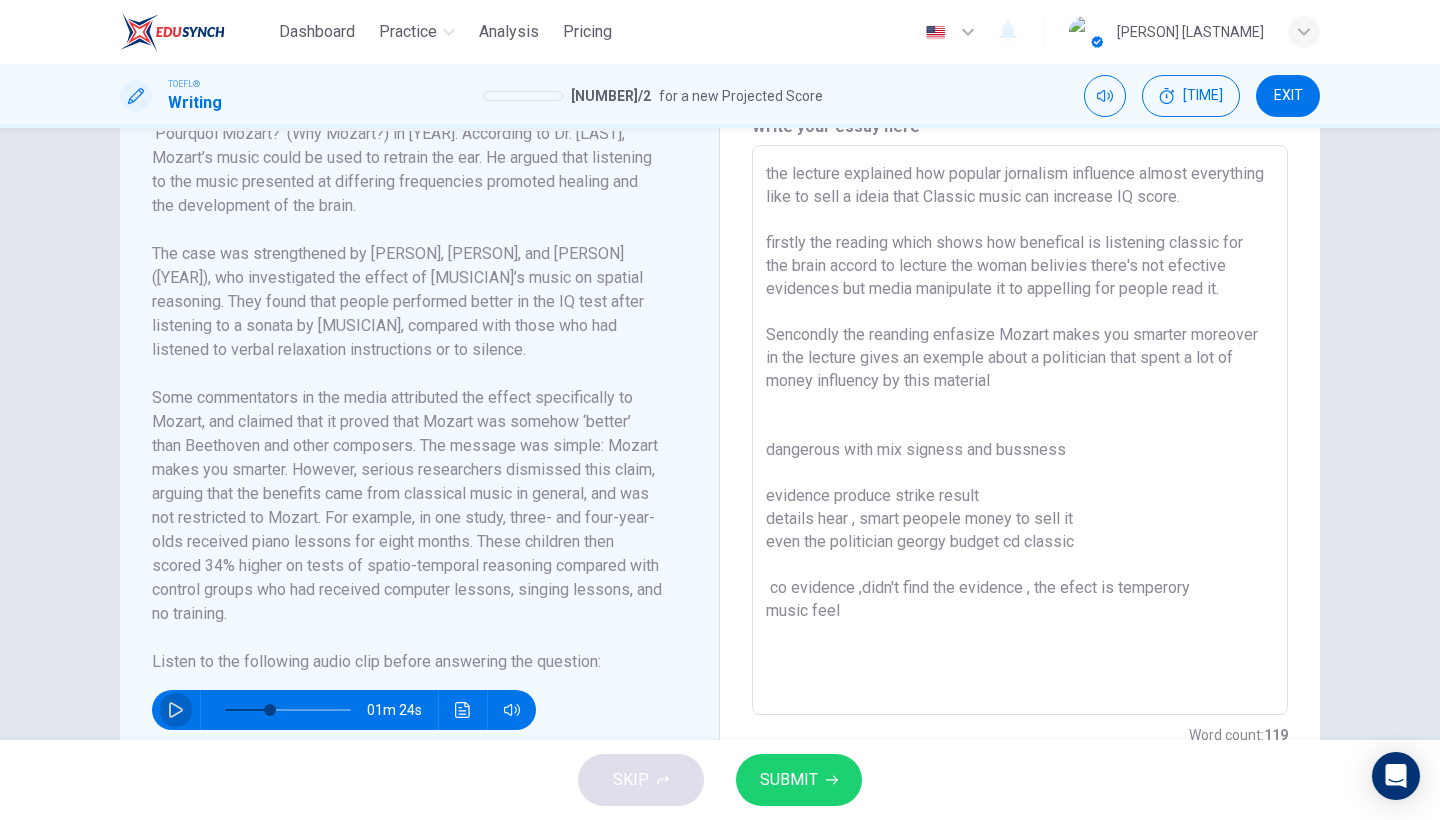 click at bounding box center (176, 710) 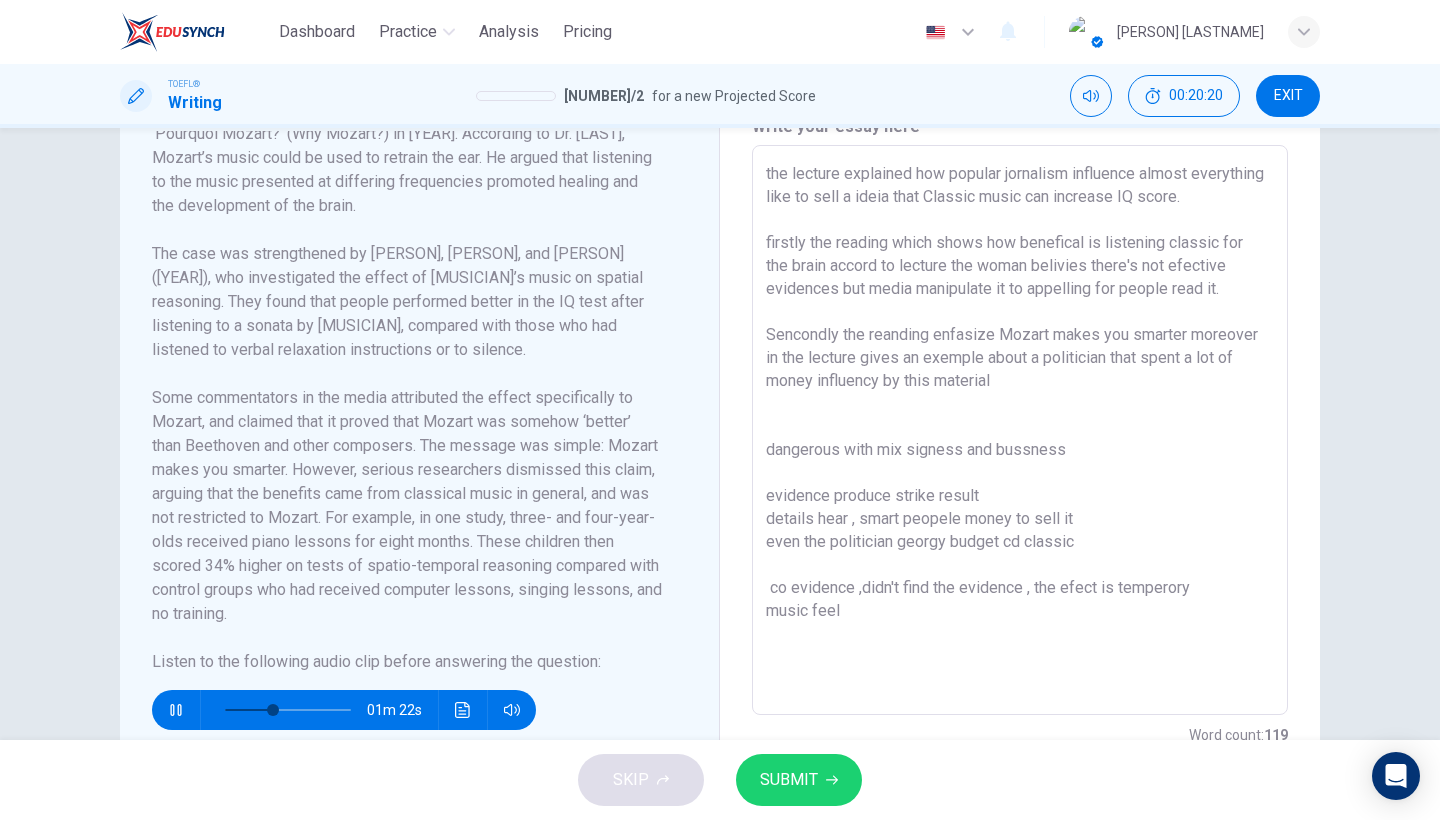 click on "the lecture explained how popular jornalism influence almost everything like to sell a ideia that Classic music can increase IQ score.
firstly the reading which shows how benefical is listening classic for the brain accord to lecture the woman belivies there's not efective evidences but media manipulate it to appelling for people read it.
Sencondly the reanding enfasize Mozart makes you smarter moreover in the lecture gives an exemple about a politician that spent a lot of money influency by this material
dangerous with mix signess and bussness
evidence produce strike result
details hear , smart peopele money to sell it
even the politician georgy budget cd classic
co evidence ,didn't find the evidence , the efect is temperory
music feel" at bounding box center (1020, 430) 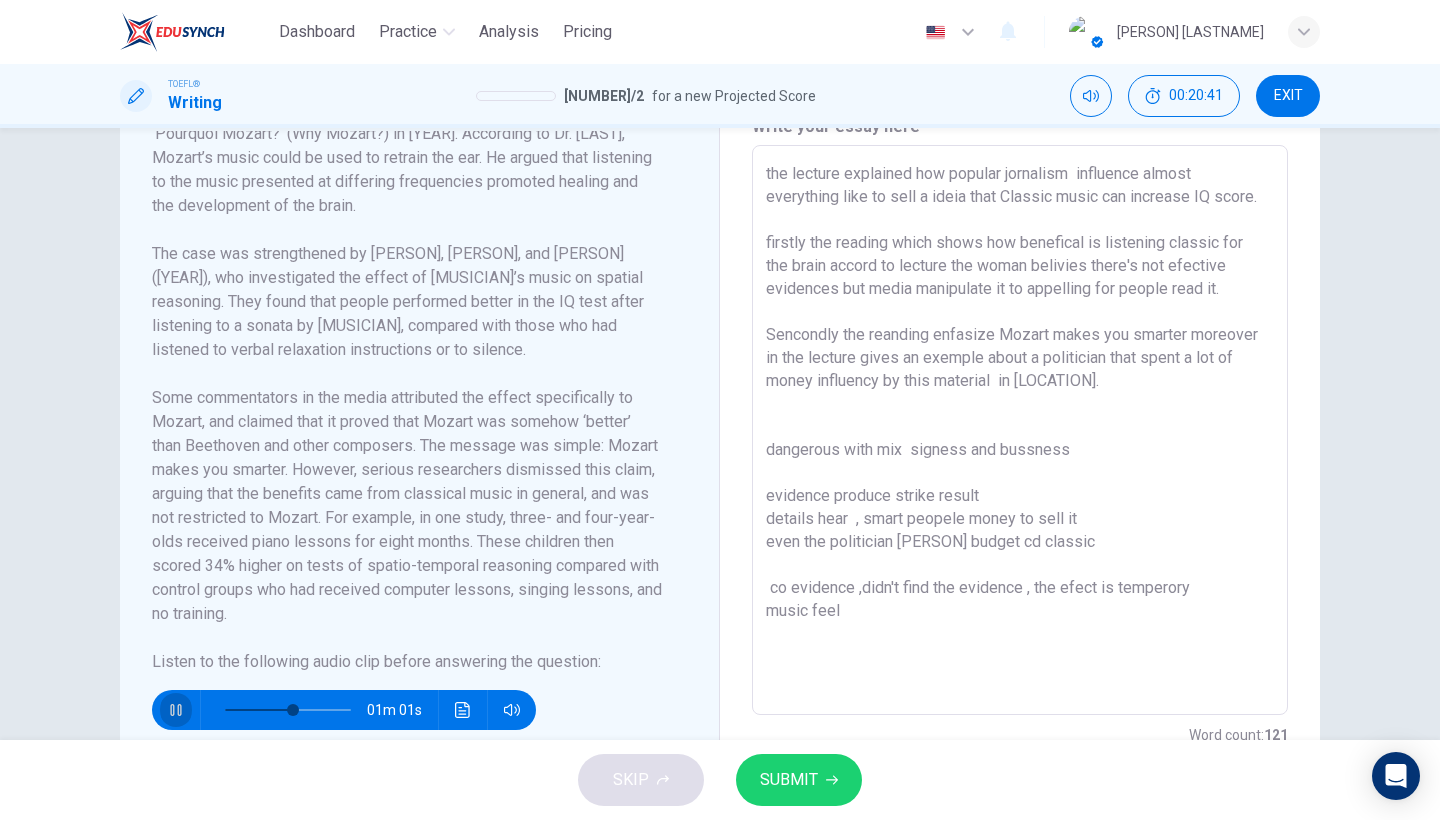 click at bounding box center [175, 710] 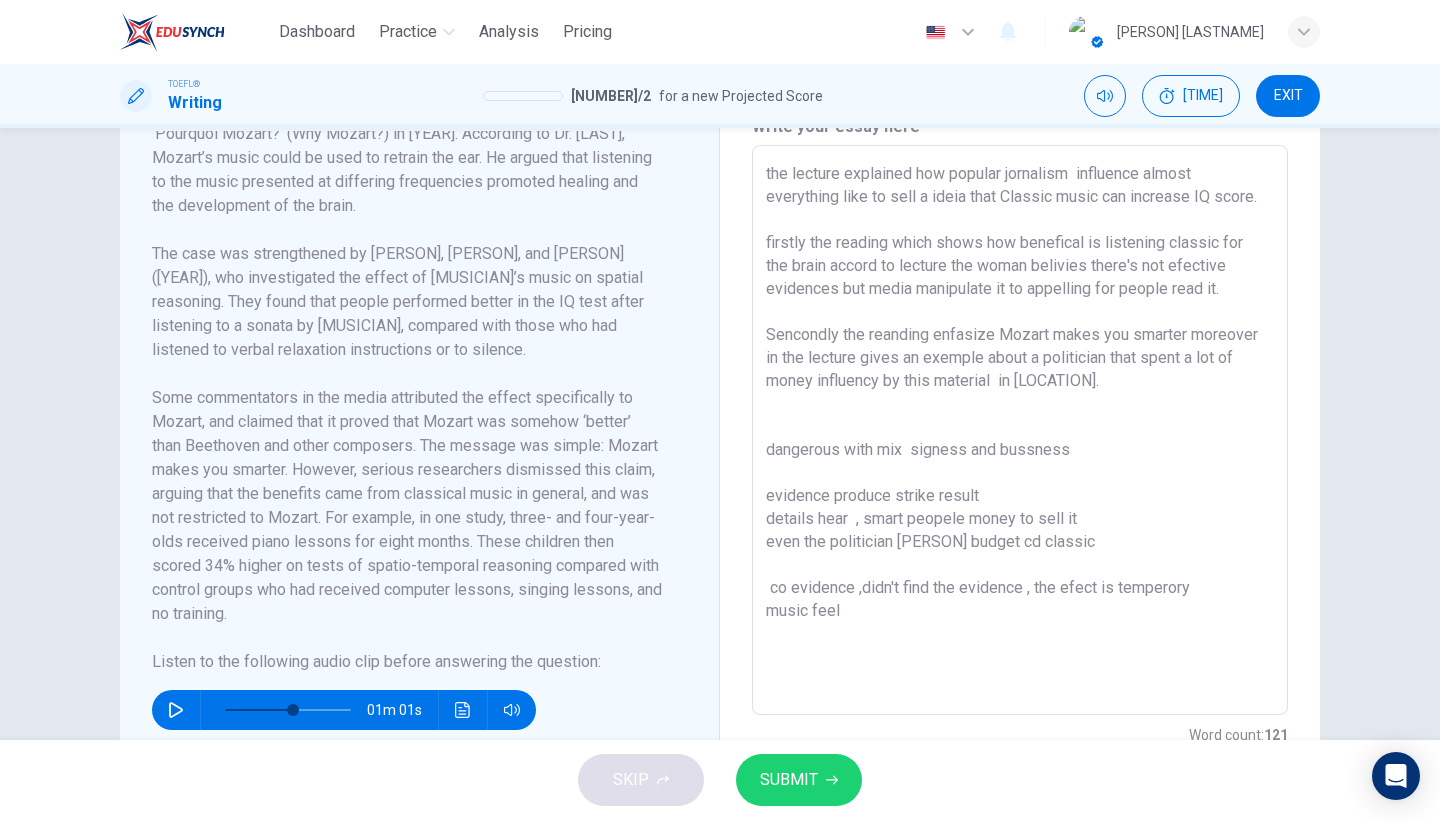 click on "the lecture explained how popular jornalism  influence almost everything like to sell a ideia that Classic music can increase IQ score.
firstly the reading which shows how benefical is listening classic for the brain accord to lecture the woman belivies there's not efective evidences but media manipulate it to appelling for people read it.
Sencondly the reanding enfasize Mozart makes you smarter moreover in the lecture gives an exemple about a politician that spent a lot of money influency by this material  in [LOCATION].
dangerous with mix  signess and bussness
evidence produce strike result
details hear  , smart peopele money to sell it
even the politician [PERSON] budget cd classic
co evidence ,didn't find the evidence , the efect is temperory
music feel" at bounding box center (1020, 430) 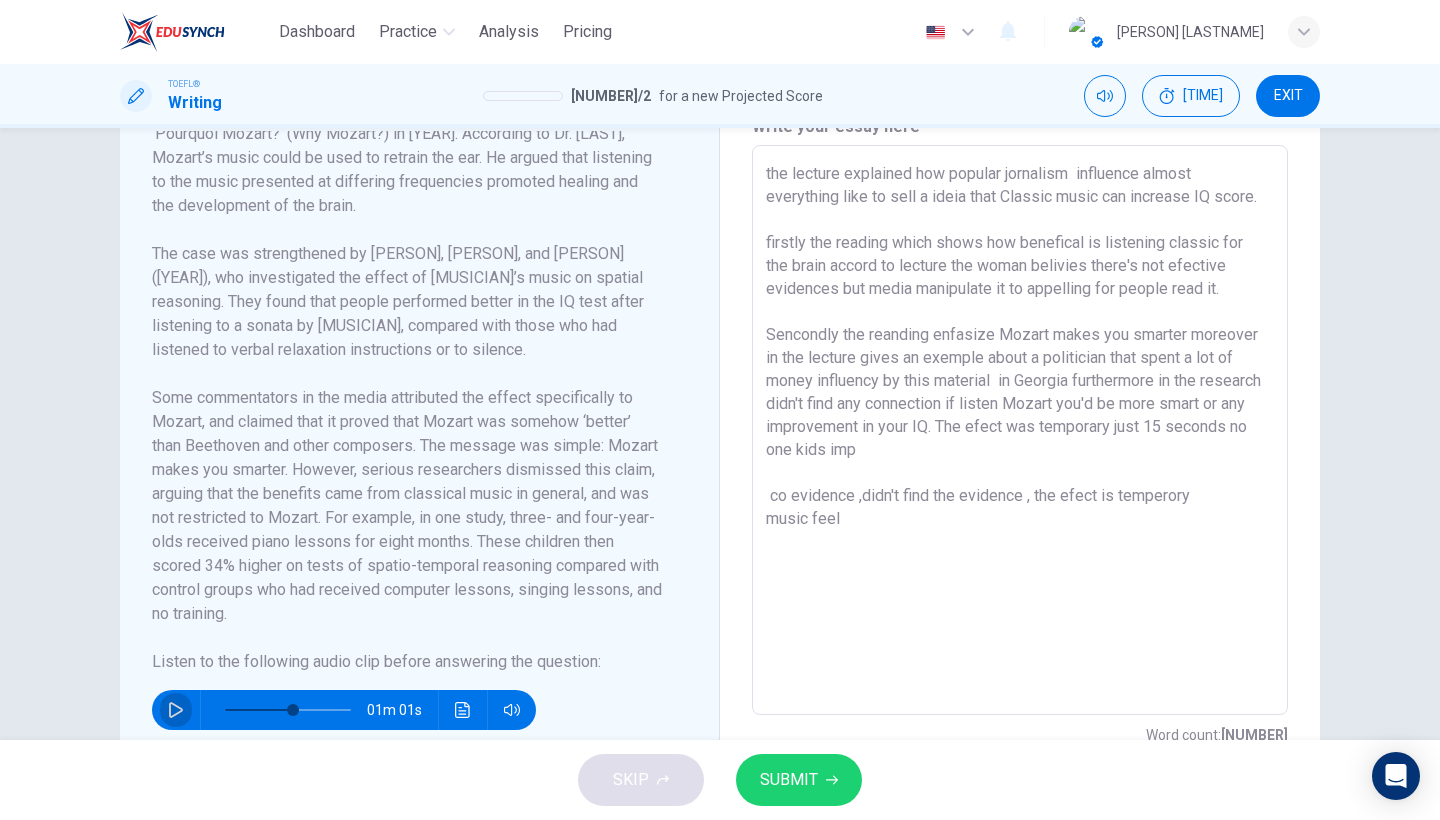 click at bounding box center (176, 710) 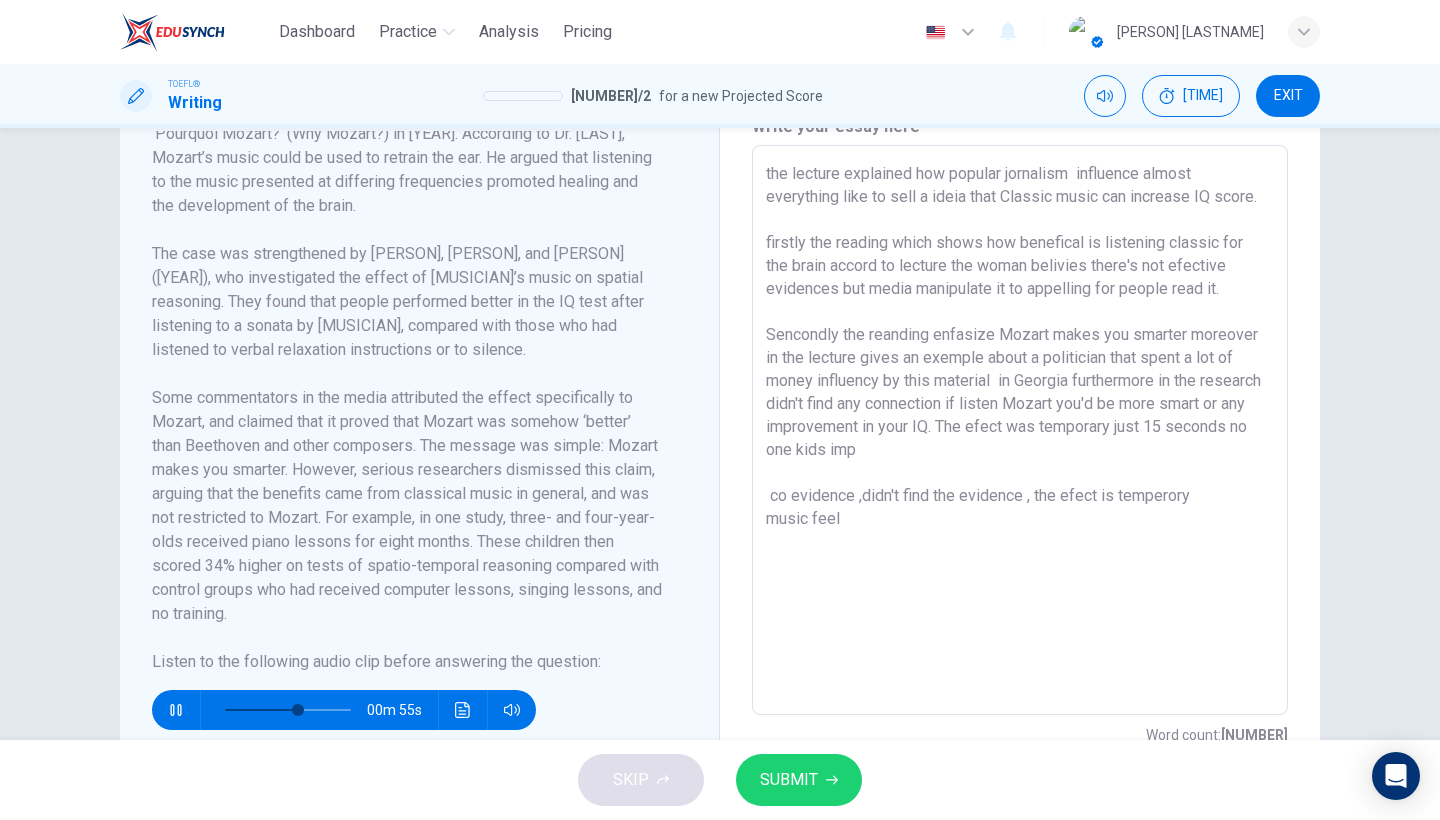 click on "the lecture explained how popular jornalism  influence almost everything like to sell a ideia that Classic music can increase IQ score.
firstly the reading which shows how benefical is listening classic for the brain accord to lecture the woman belivies there's not efective evidences but media manipulate it to appelling for people read it.
Sencondly the reanding enfasize Mozart makes you smarter moreover in the lecture gives an exemple about a politician that spent a lot of money influency by this material  in Georgia furthermore in the research didn't find any connection if listen Mozart you'd be more smart or any improvement in your IQ. The efect was temporary just 15 seconds no one kids imp
co evidence ,didn't find the evidence , the efect is temperory
music feel" at bounding box center (1020, 430) 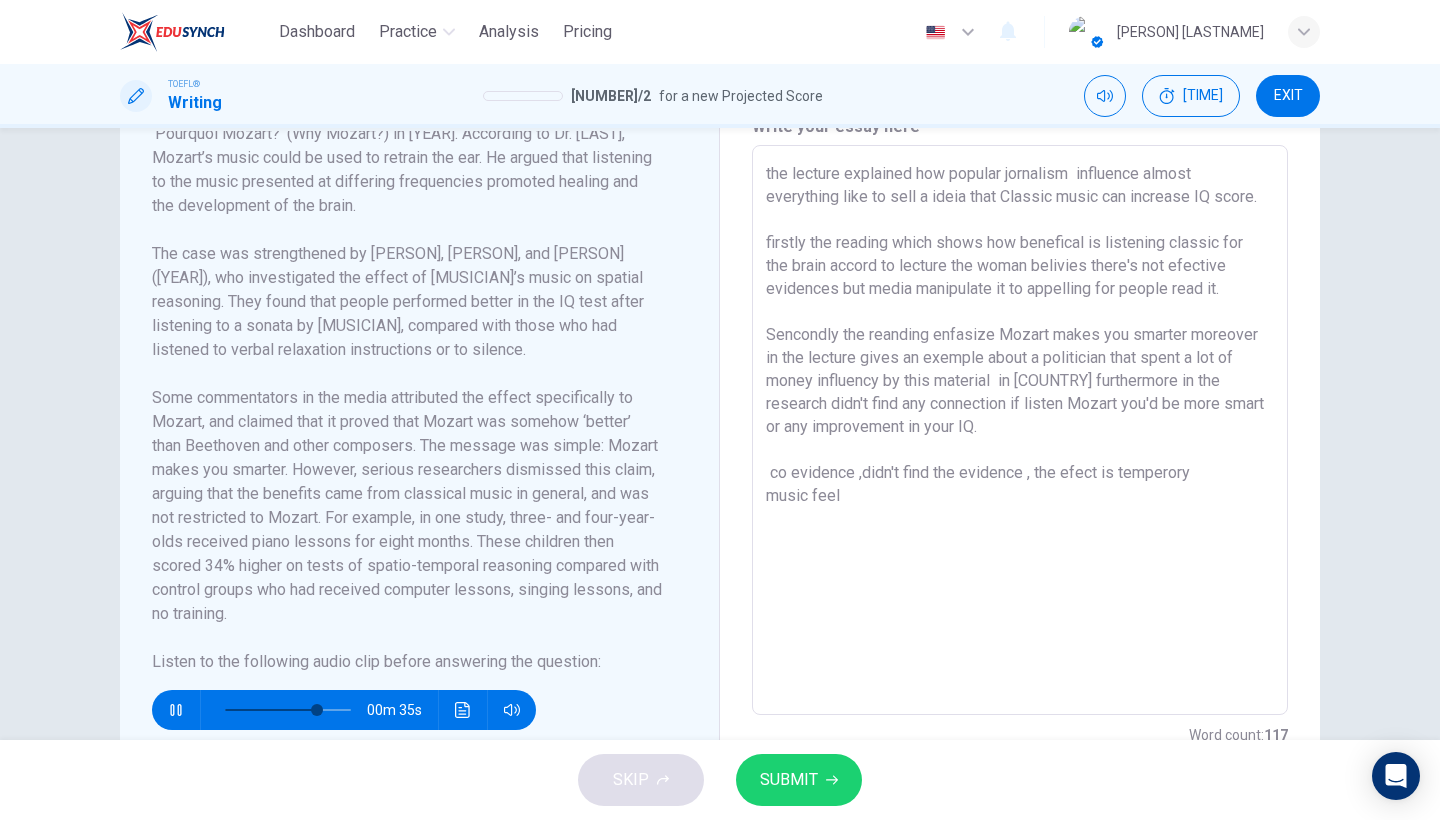 click on "the lecture explained how popular jornalism  influence almost everything like to sell a ideia that Classic music can increase IQ score.
firstly the reading which shows how benefical is listening classic for the brain accord to lecture the woman belivies there's not efective evidences but media manipulate it to appelling for people read it.
Sencondly the reanding enfasize Mozart makes you smarter moreover in the lecture gives an exemple about a politician that spent a lot of money influency by this material  in [COUNTRY] furthermore in the research didn't find any connection if listen Mozart you'd be more smart or any improvement in your IQ.
co evidence ,didn't find the evidence , the efect is temperory
music feel" at bounding box center [1020, 430] 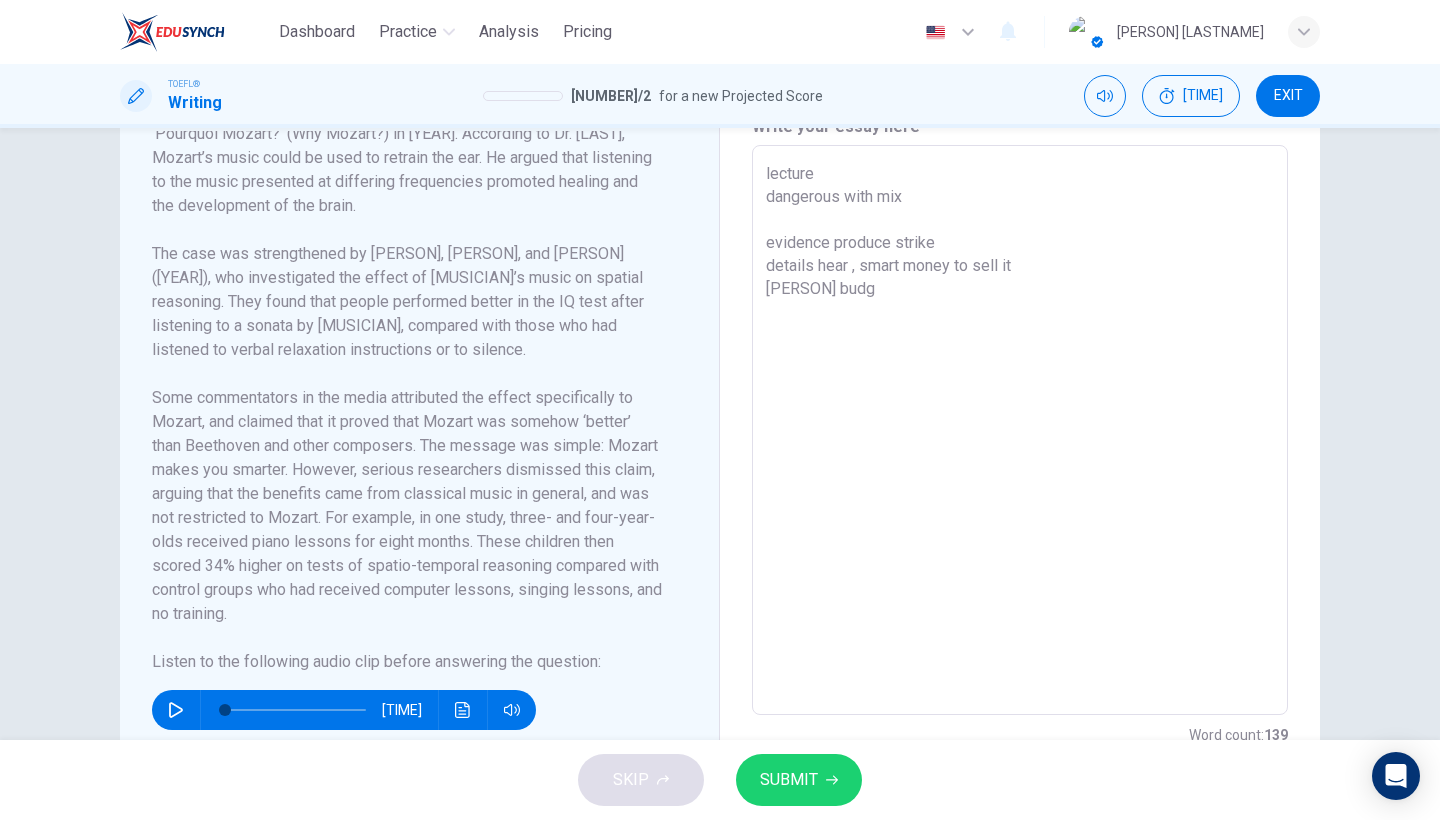 type on "lecture
dangerous with mix
evidence produce strike
details hear , smart money to sell it
[PERSON] budg" 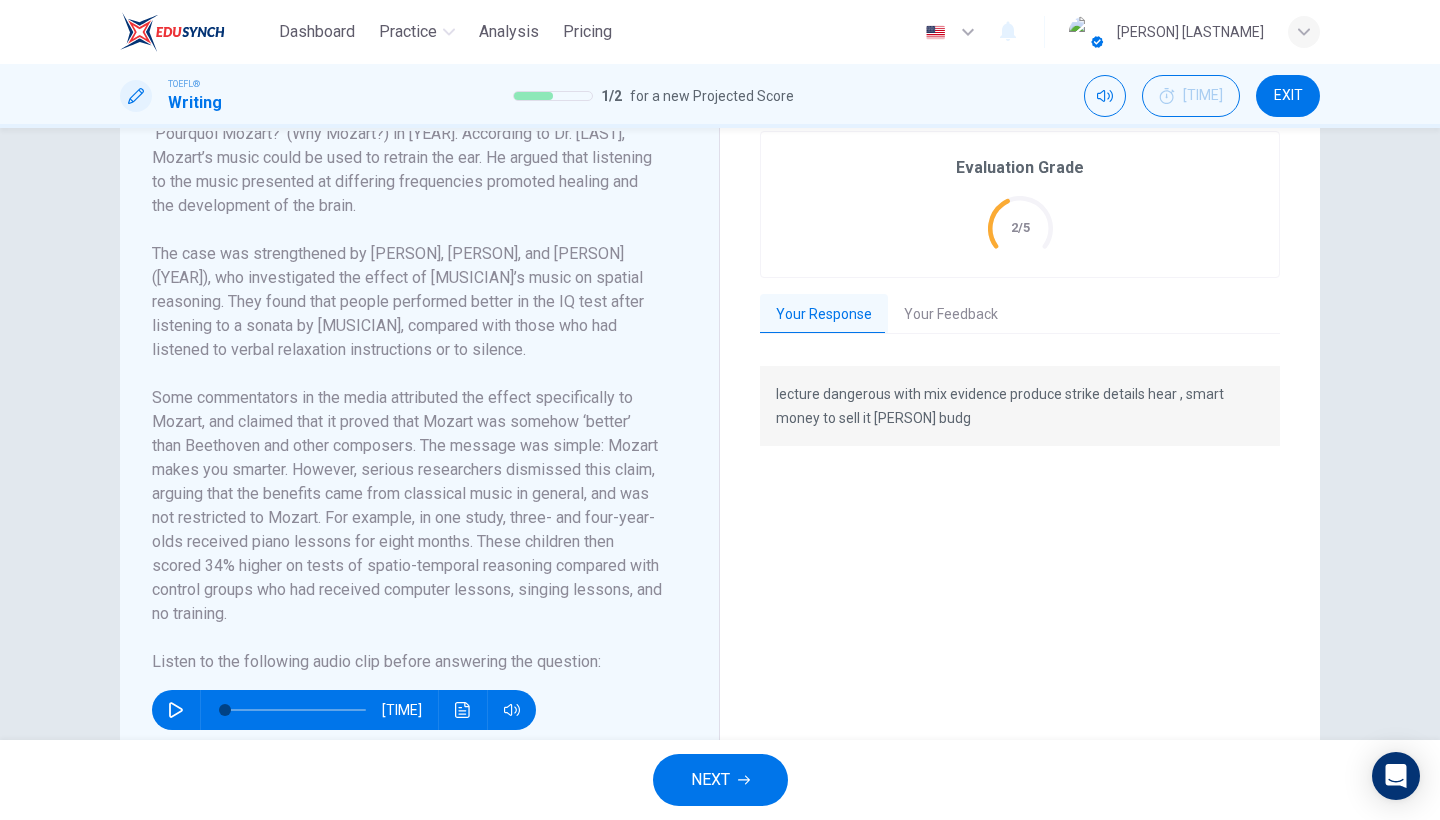 click on "Your Feedback" at bounding box center (951, 315) 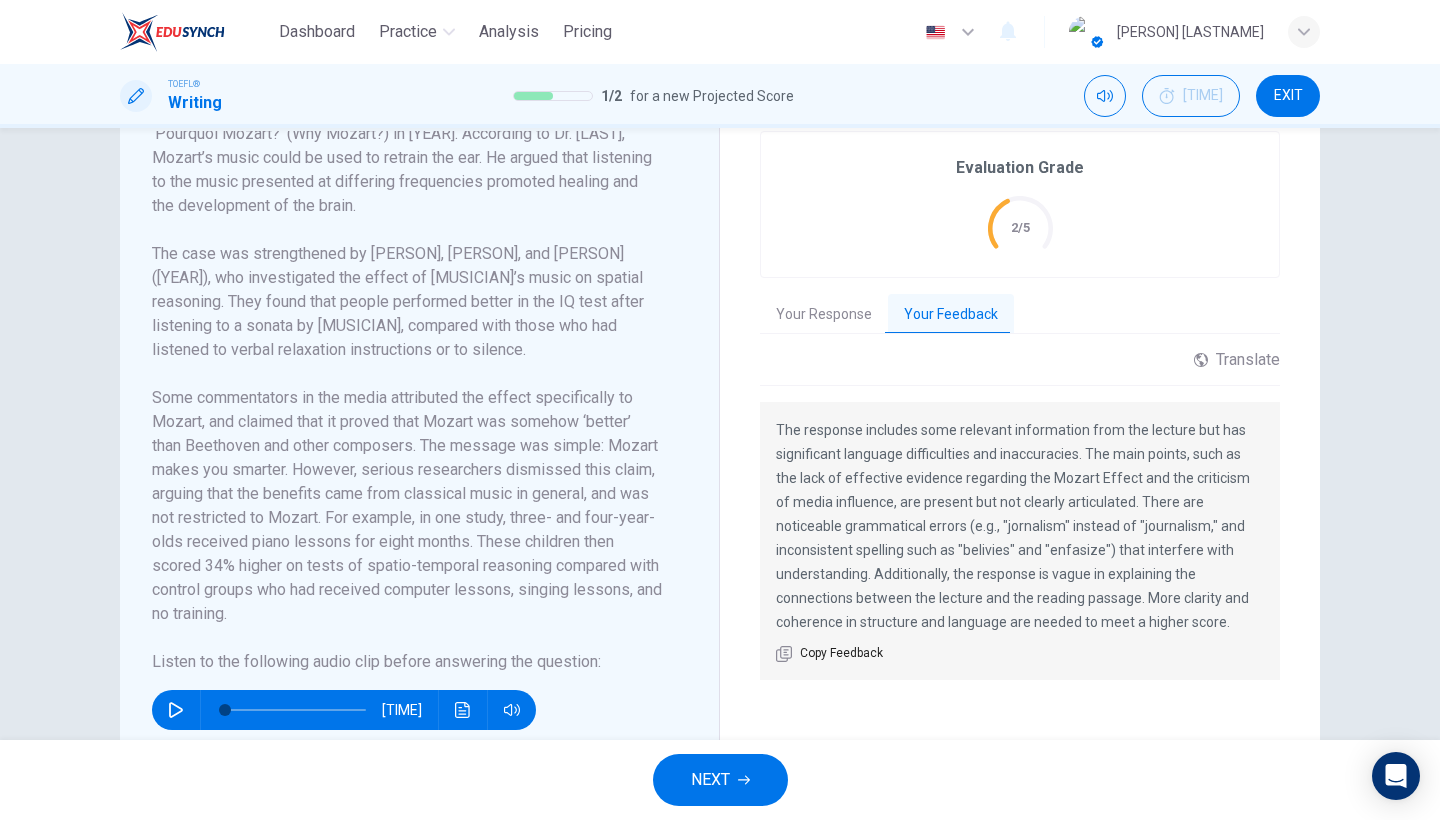 click on "Your Response" at bounding box center [824, 315] 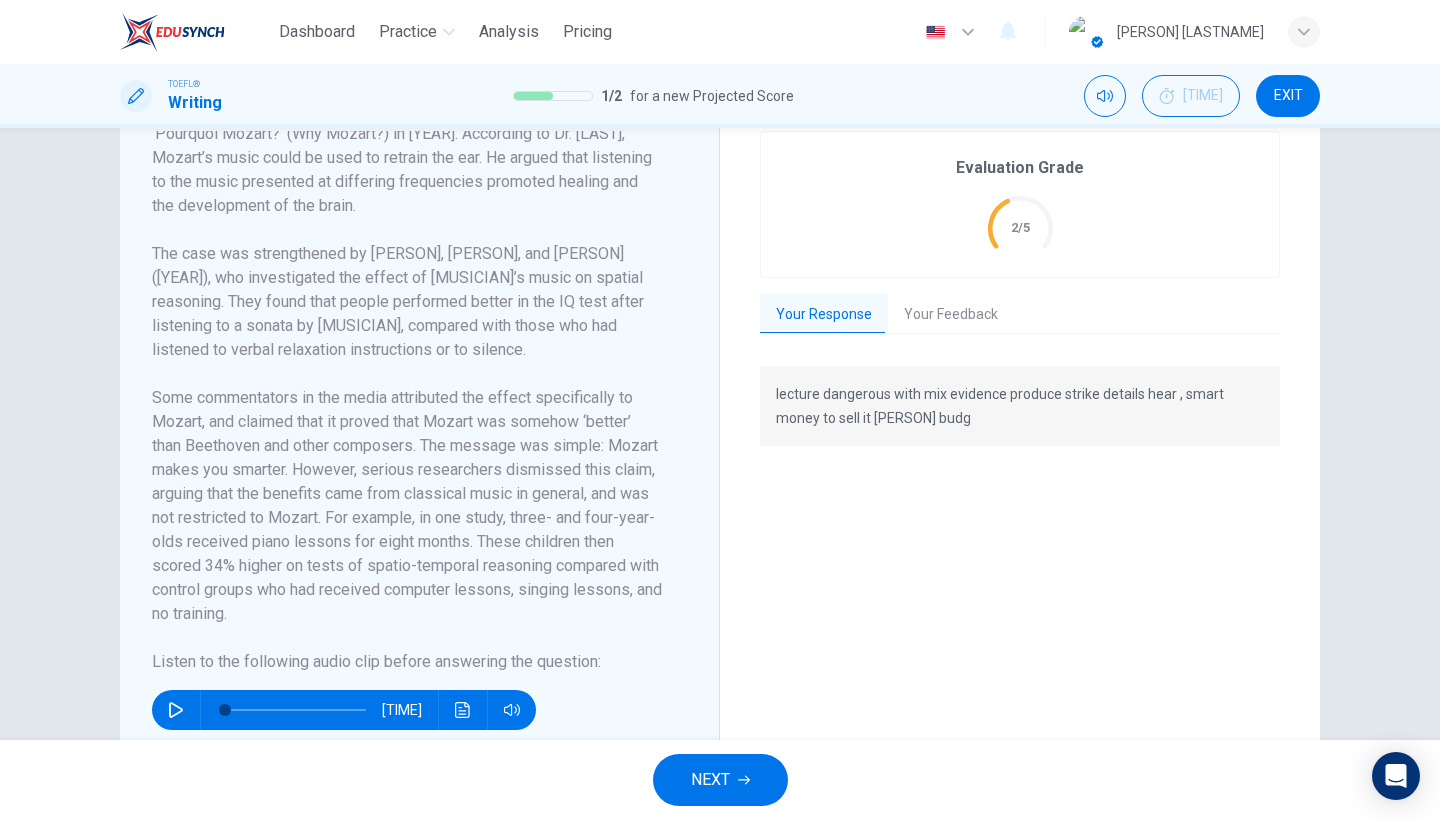drag, startPoint x: 774, startPoint y: 396, endPoint x: 1026, endPoint y: 607, distance: 328.67157 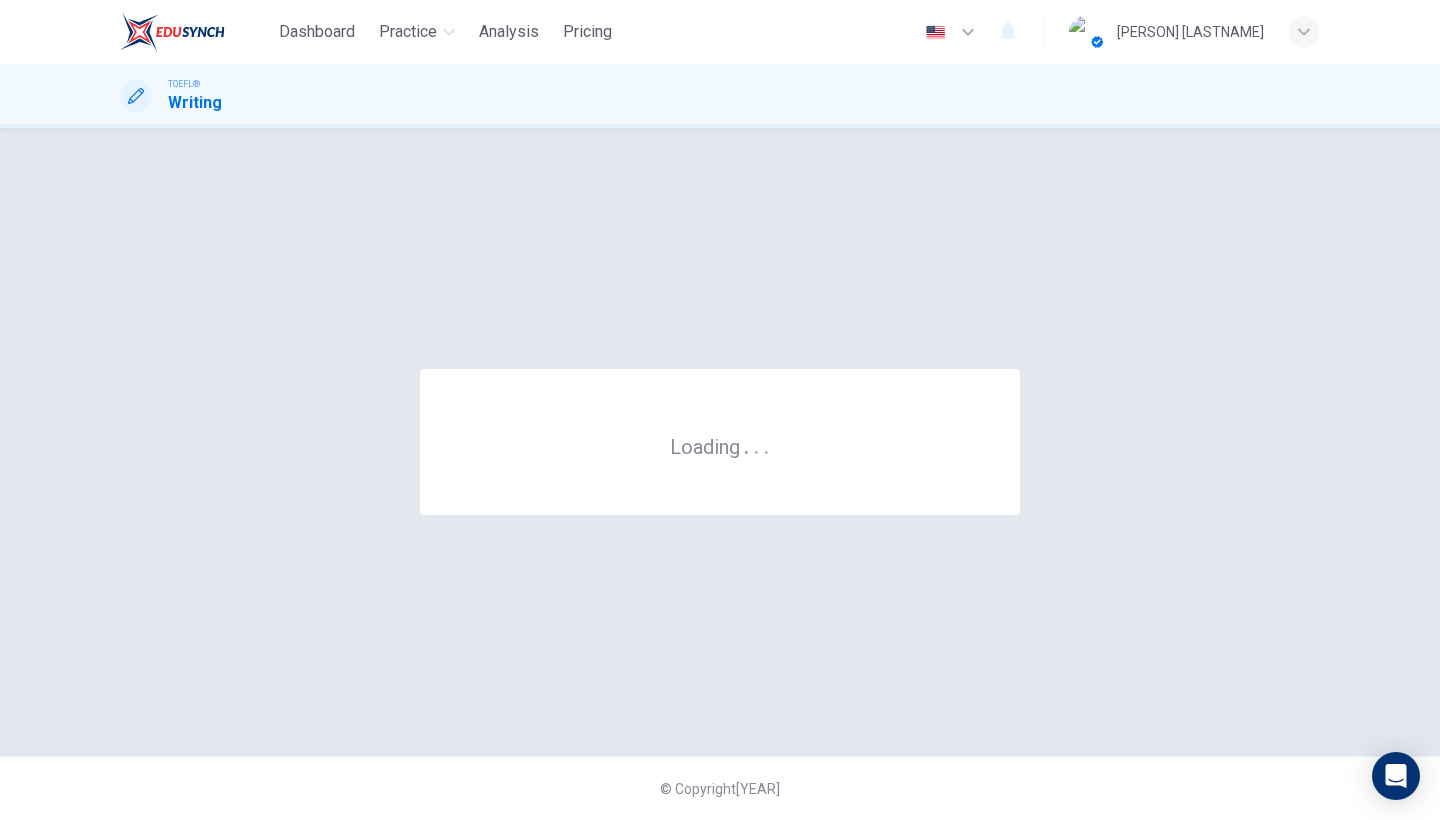 scroll, scrollTop: 0, scrollLeft: 0, axis: both 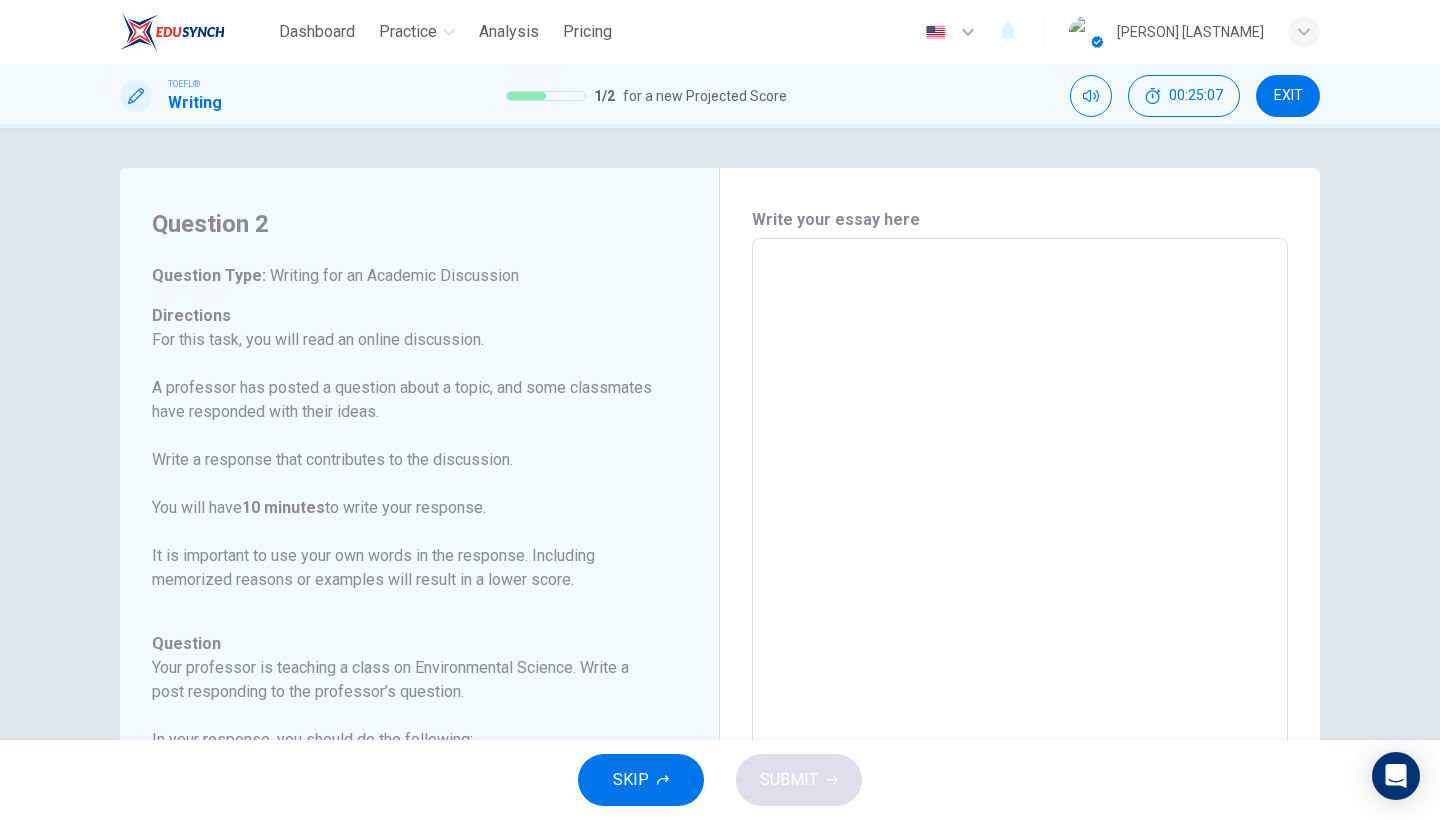 click on "Question   2 Question Type :   Writing for an Academic Discussion Directions For this task, you will read an online discussion. A professor has posted a question about a topic, and some classmates have responded with their ideas. Write a response that contributes to the discussion. You will have  10 minutes  to write your response.  It is important to use your own words in the response. Including memorized reasons or examples will result in a lower score. Question : Your professor is teaching a class on Environmental Science. Write a post responding to the professor’s question. In your response, you should do the following:
• Express and support your personal opinion
• Make a contribution to the discussion in your own words An effective response will contain at least 100 words. Professor: [NAME]:  Despite the risks, I believe nuclear energy is a crucial part of the solution to climate change. The amount of energy produced per unit of fuel far exceeds that of other energy sources. [NAME]: Question [NAME]:" at bounding box center [427, 573] 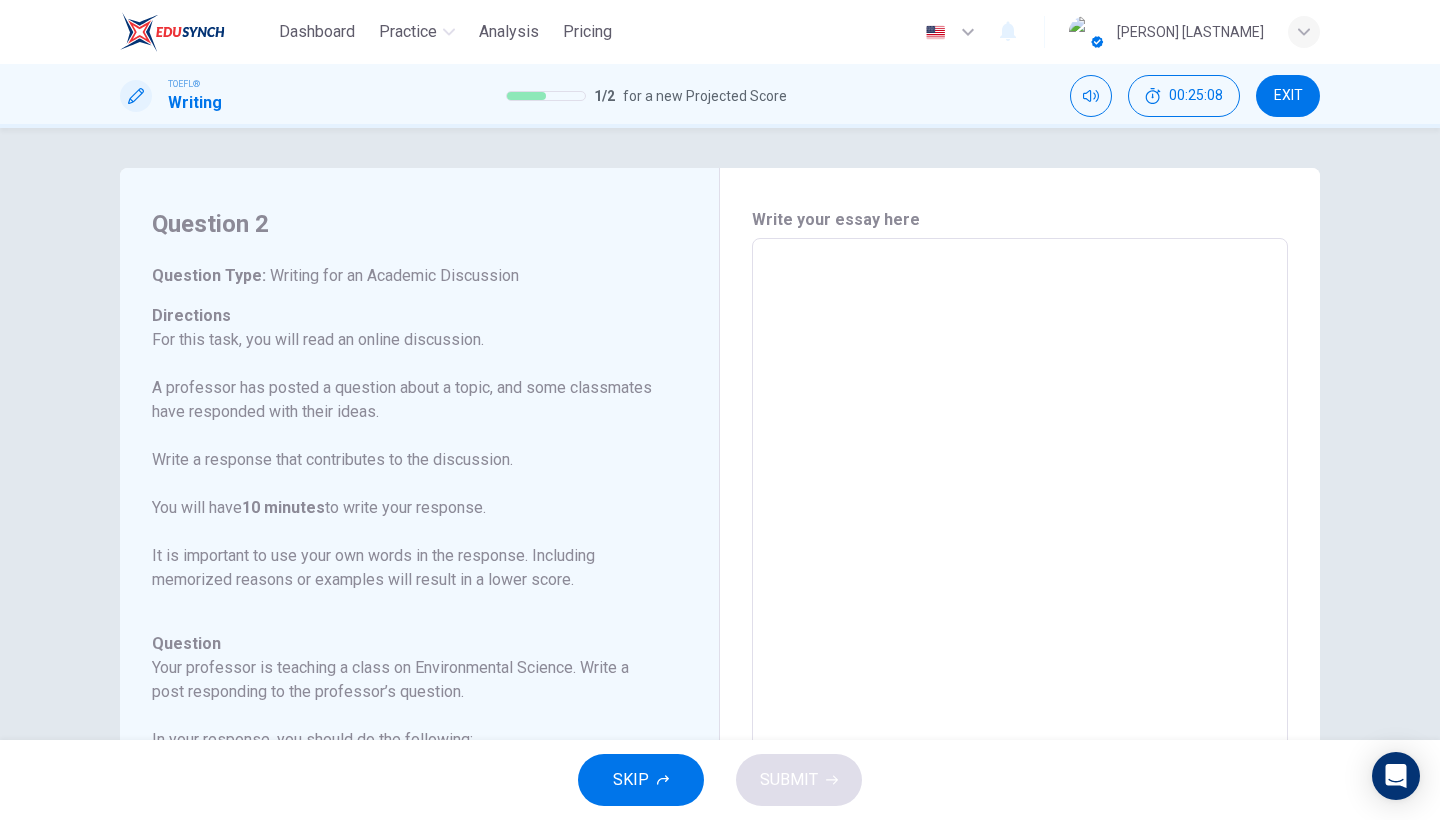 drag, startPoint x: 758, startPoint y: 353, endPoint x: 767, endPoint y: 337, distance: 18.35756 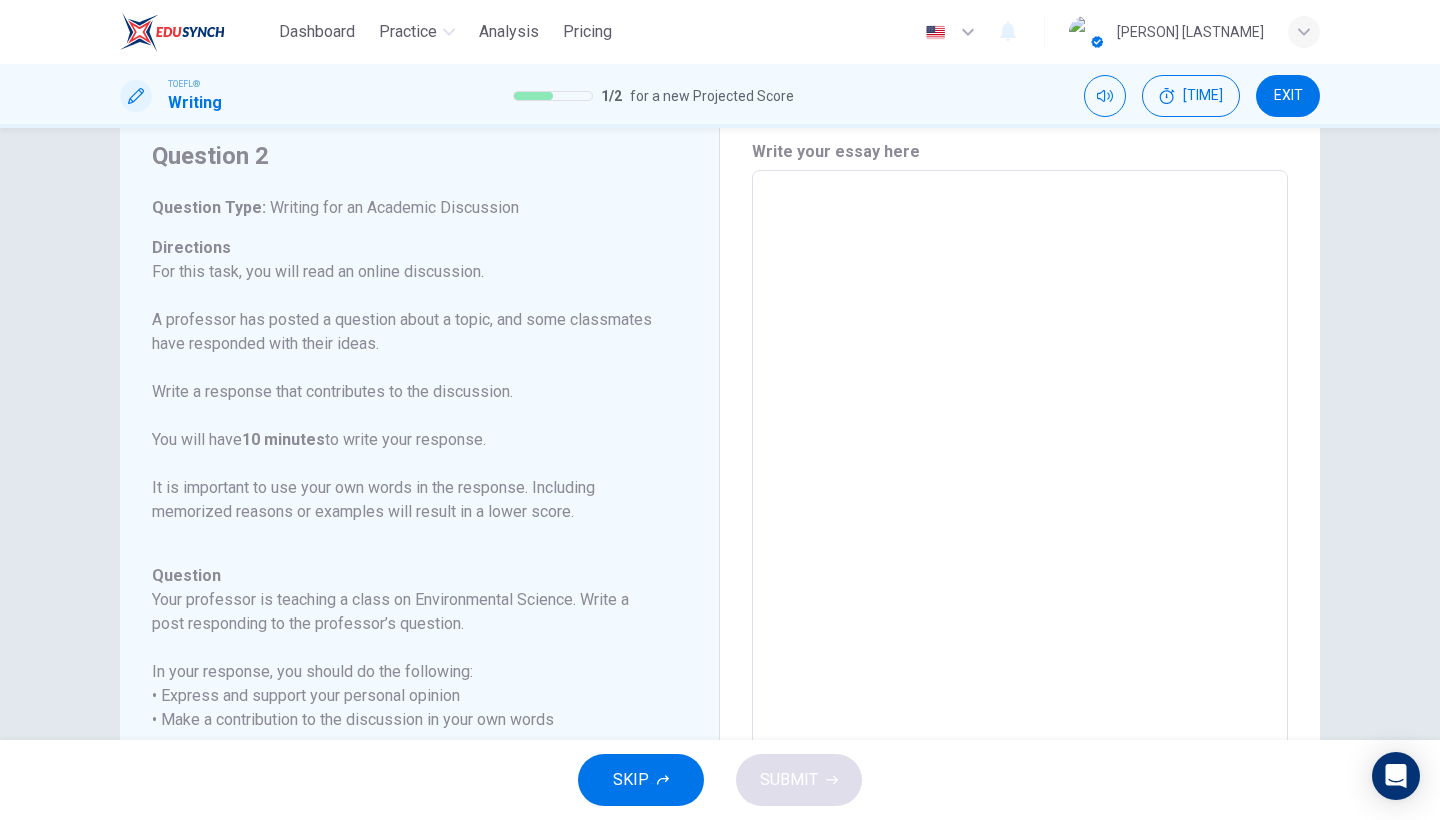 scroll, scrollTop: 65, scrollLeft: 0, axis: vertical 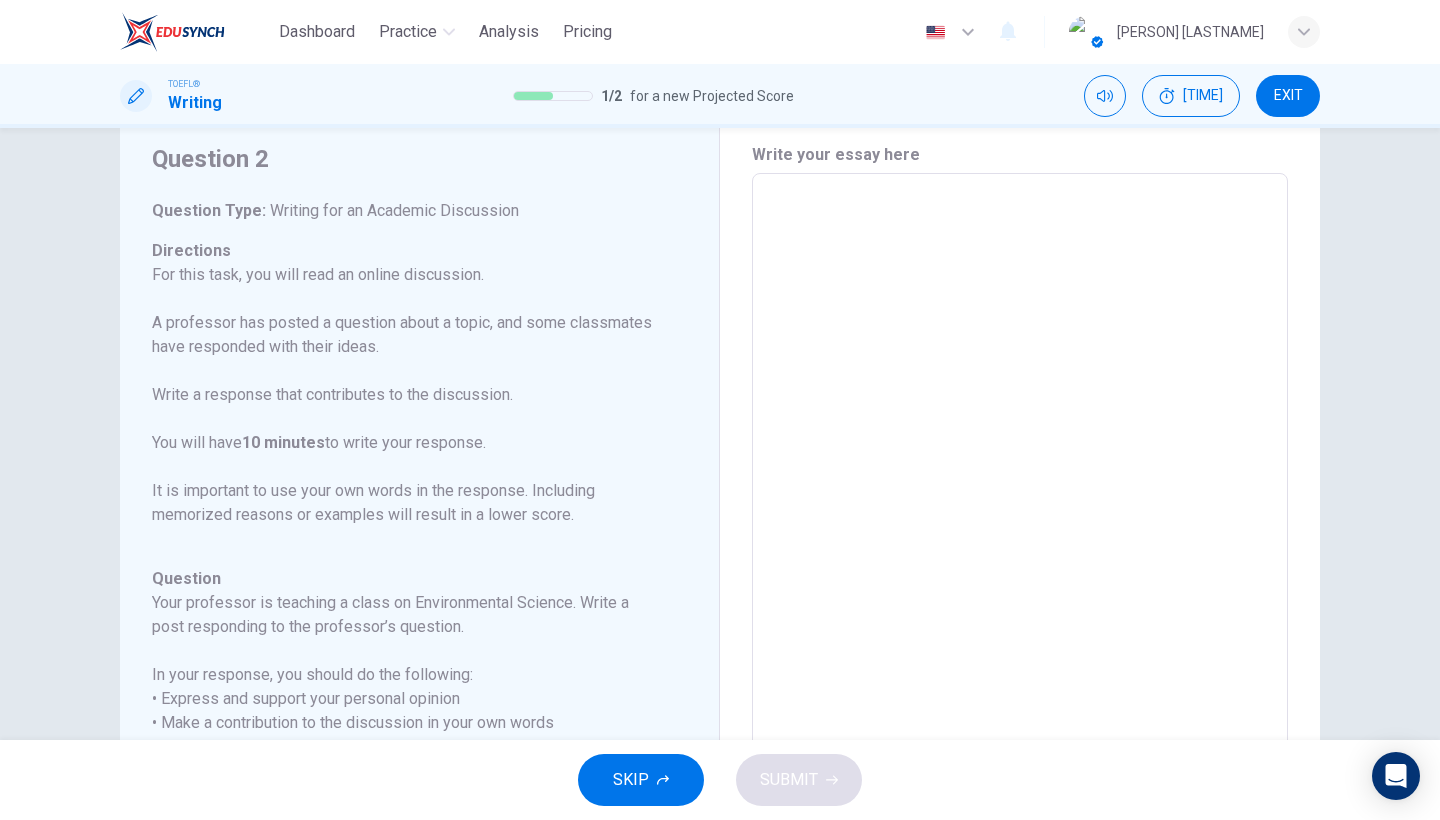 drag, startPoint x: 694, startPoint y: 598, endPoint x: 690, endPoint y: 626, distance: 28.284271 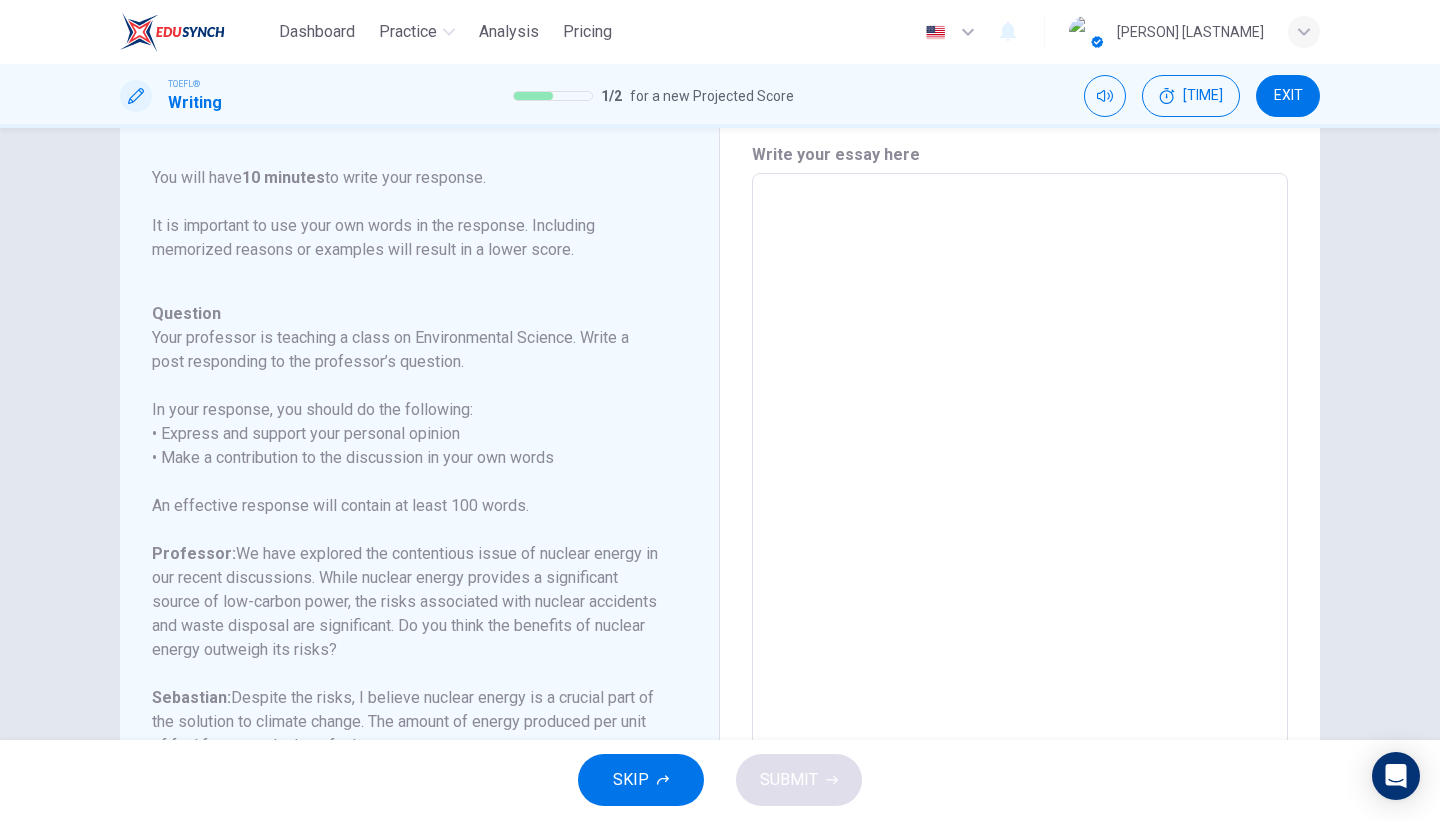scroll, scrollTop: 263, scrollLeft: 0, axis: vertical 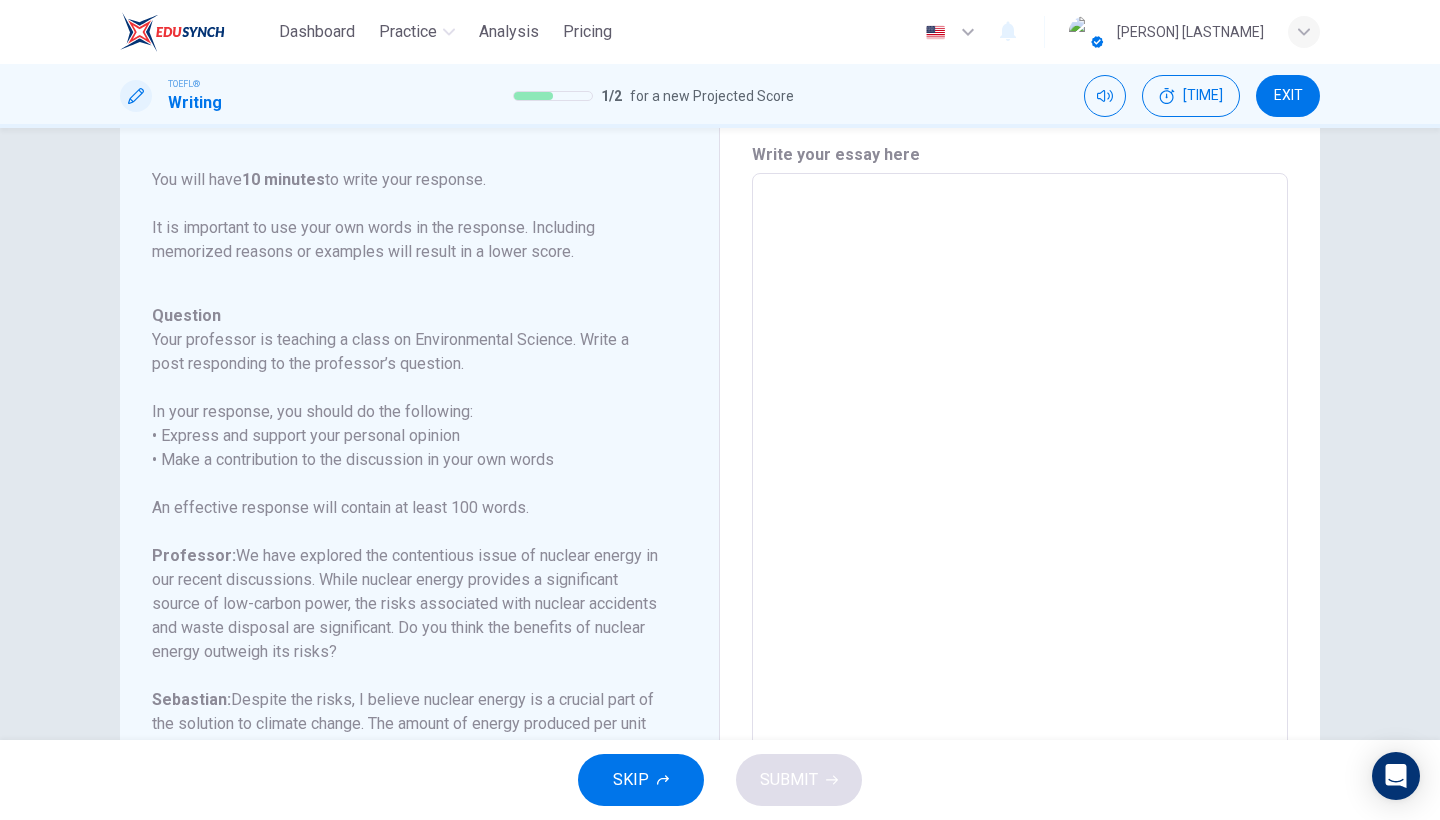 click at bounding box center [1020, 507] 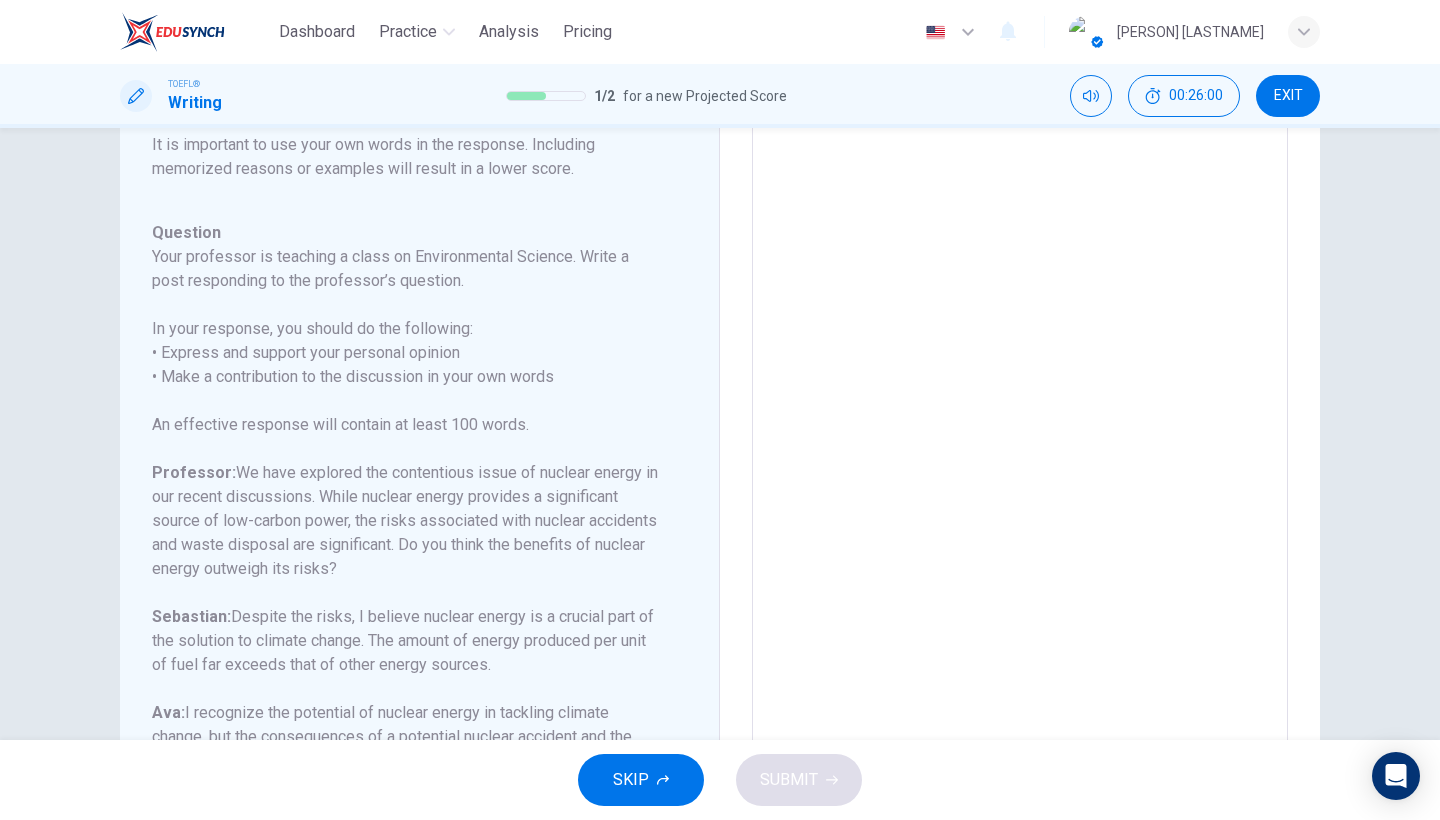 scroll, scrollTop: 0, scrollLeft: 0, axis: both 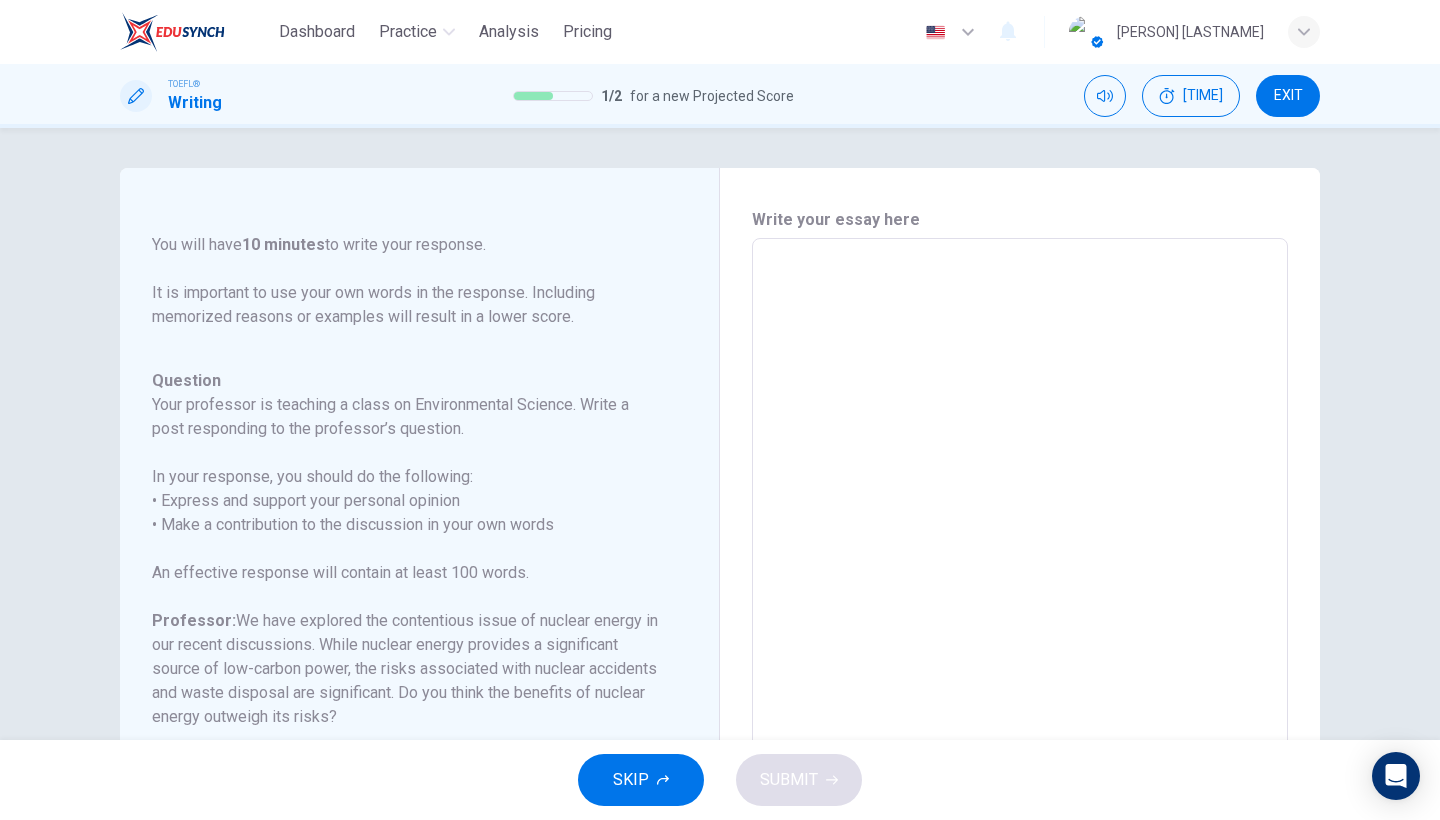 click at bounding box center [1020, 572] 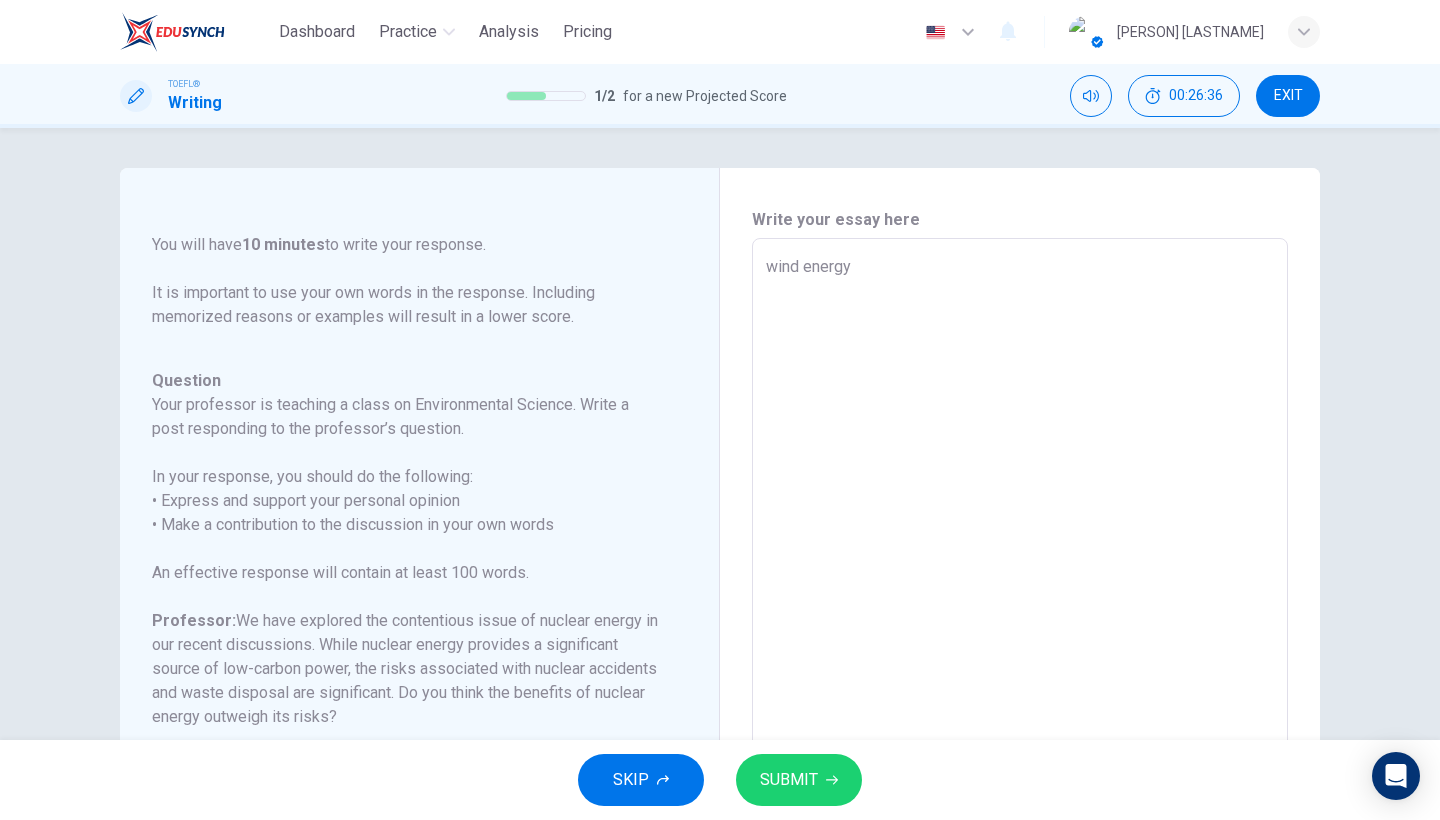 scroll, scrollTop: 270, scrollLeft: 0, axis: vertical 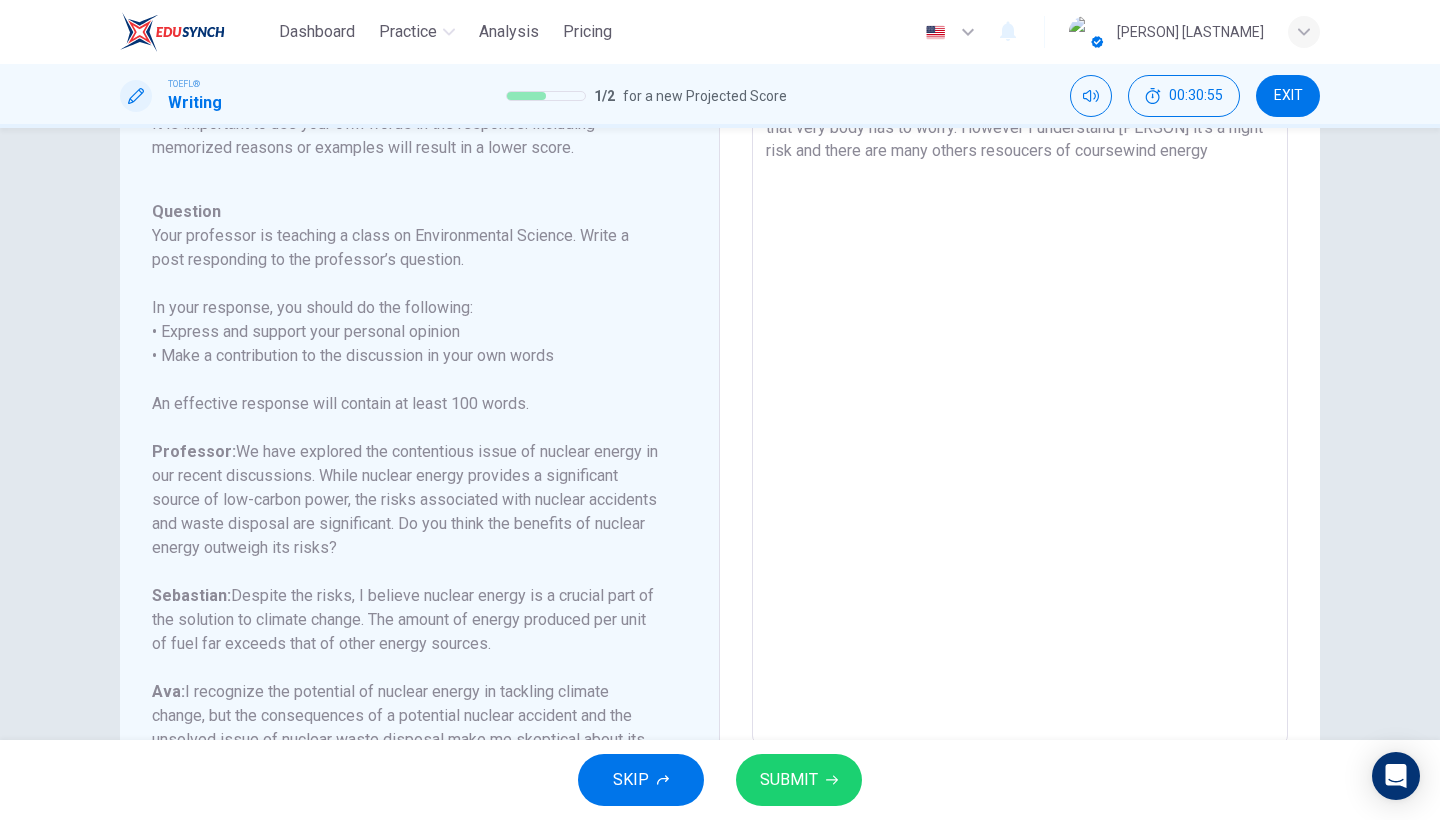 click on "I Partly agree with [PERSON] because climate clange is somenthing that very body has to worry. However I understand [PERSON] it's a hight risk and there are many others resoucers of coursewind energy" at bounding box center [1020, 410] 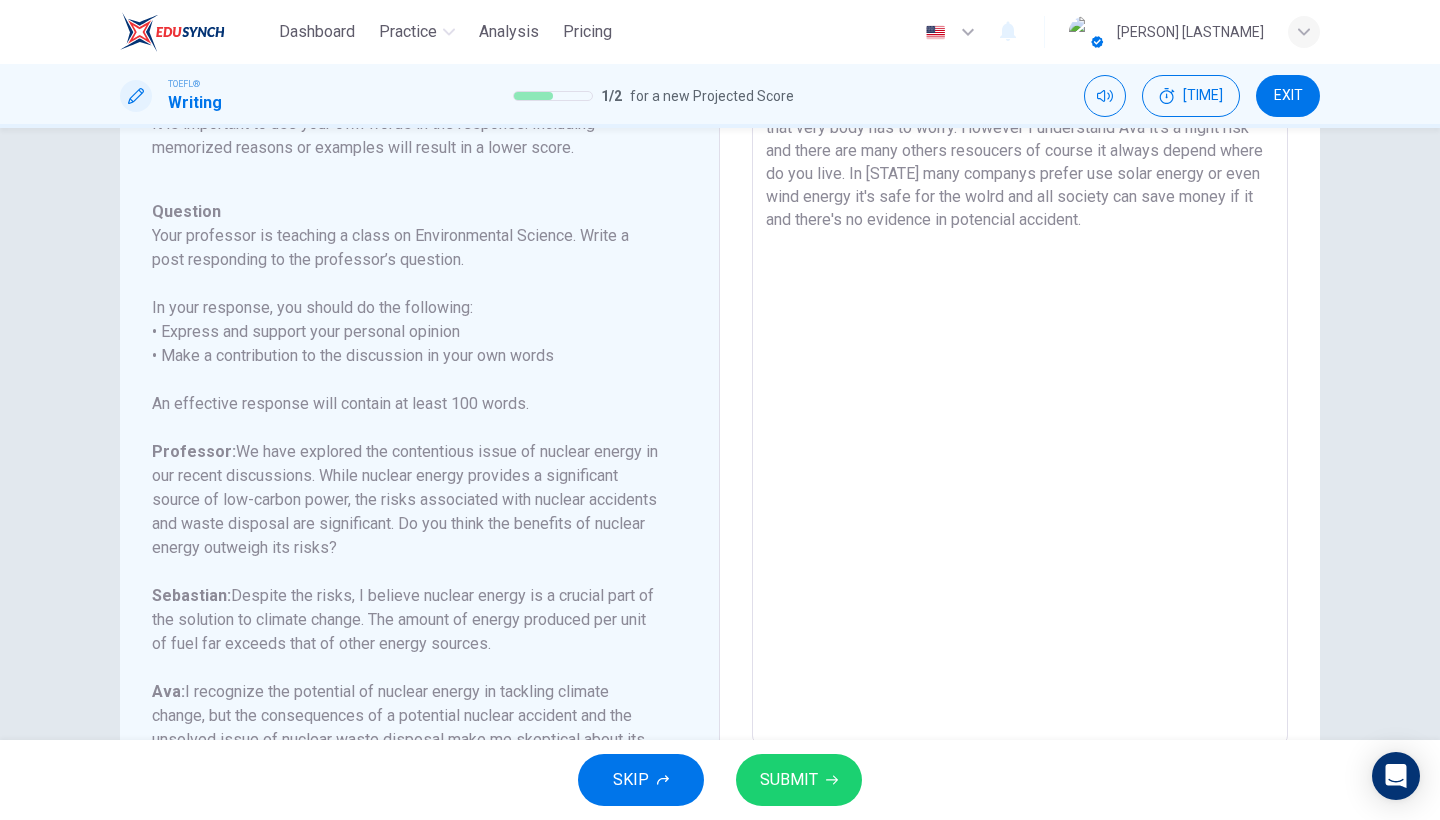 type on "I Partly agree with Sebastian because climate clange is somenthing that very body has to worry. However I understand Ava it's a hight risk and there are many others resoucers of course it always depend where do you live. In [STATE] many companys prefer use solar energy or even wind energy it's safe for the wolrd and all society can save money if it and there's no evidence in potencial accident." 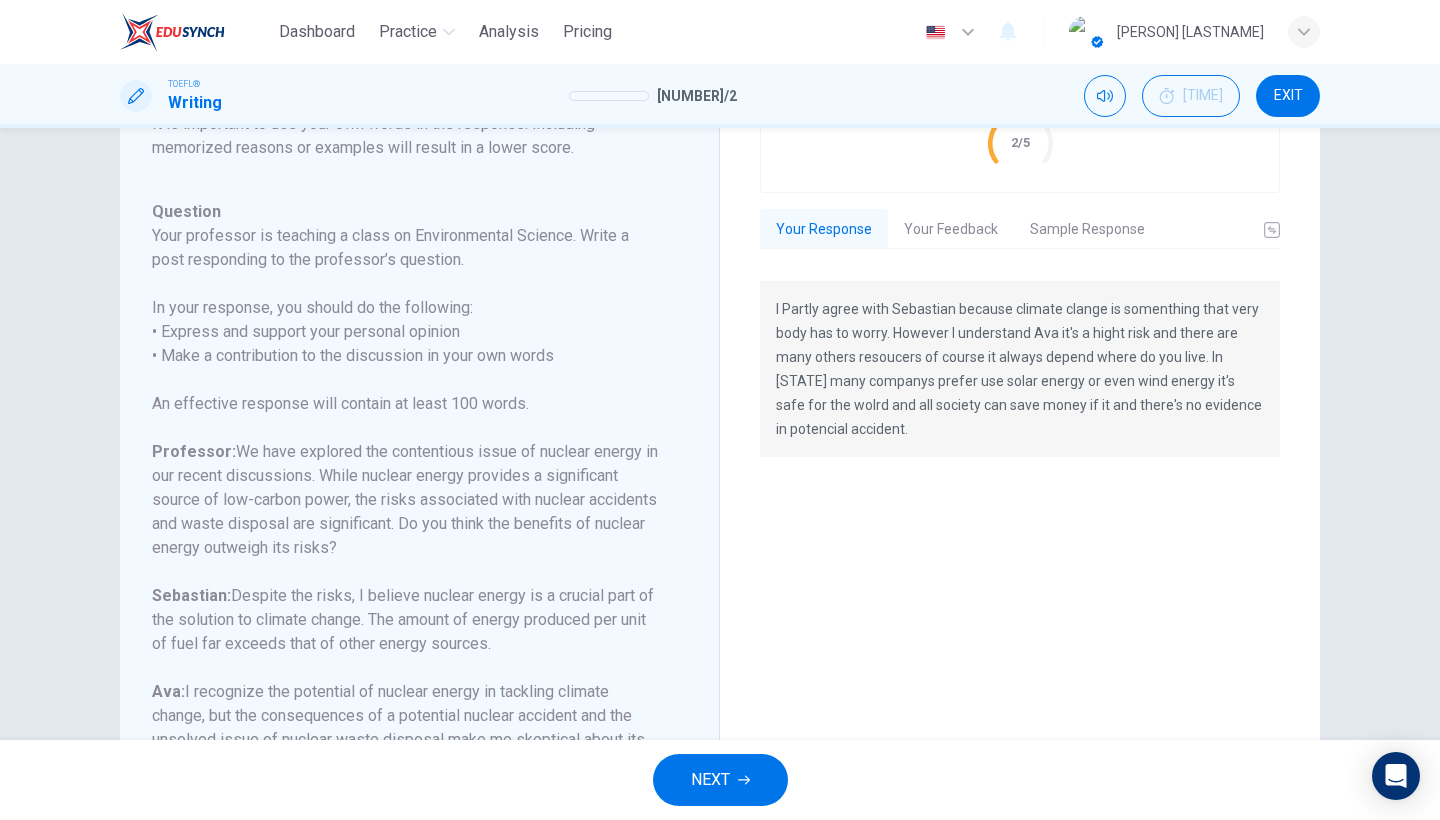 scroll, scrollTop: 0, scrollLeft: 0, axis: both 